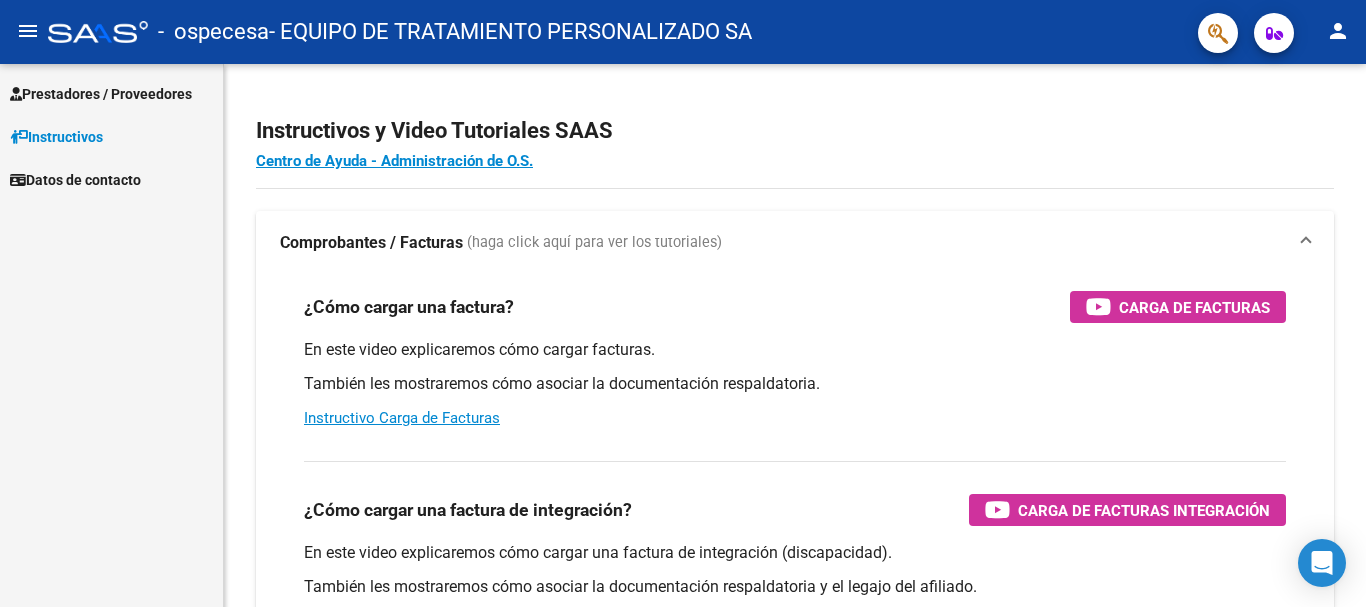 scroll, scrollTop: 0, scrollLeft: 0, axis: both 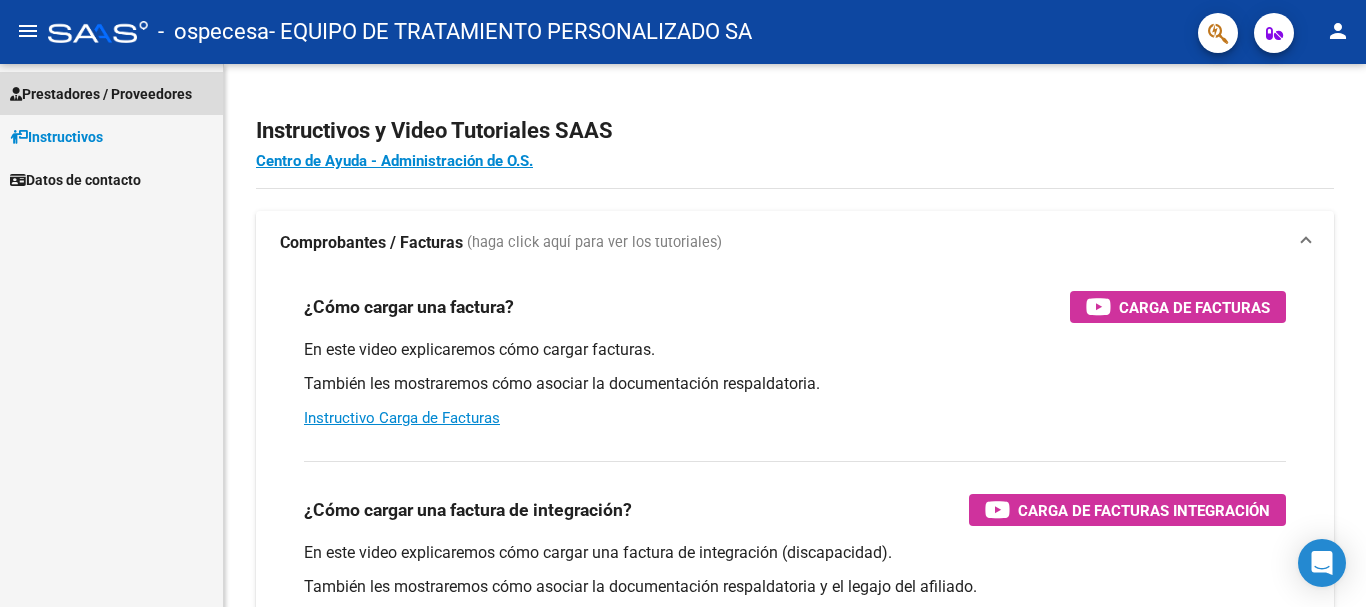 click on "Prestadores / Proveedores" at bounding box center (101, 94) 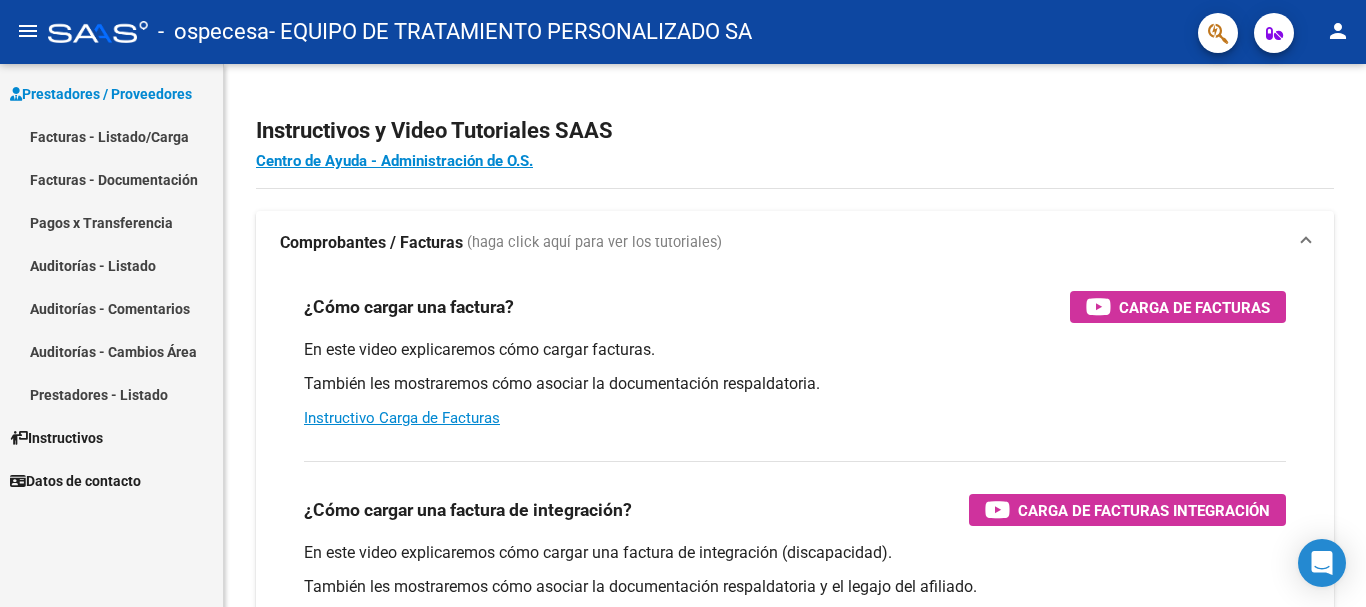 click on "Facturas - Listado/Carga" at bounding box center (111, 136) 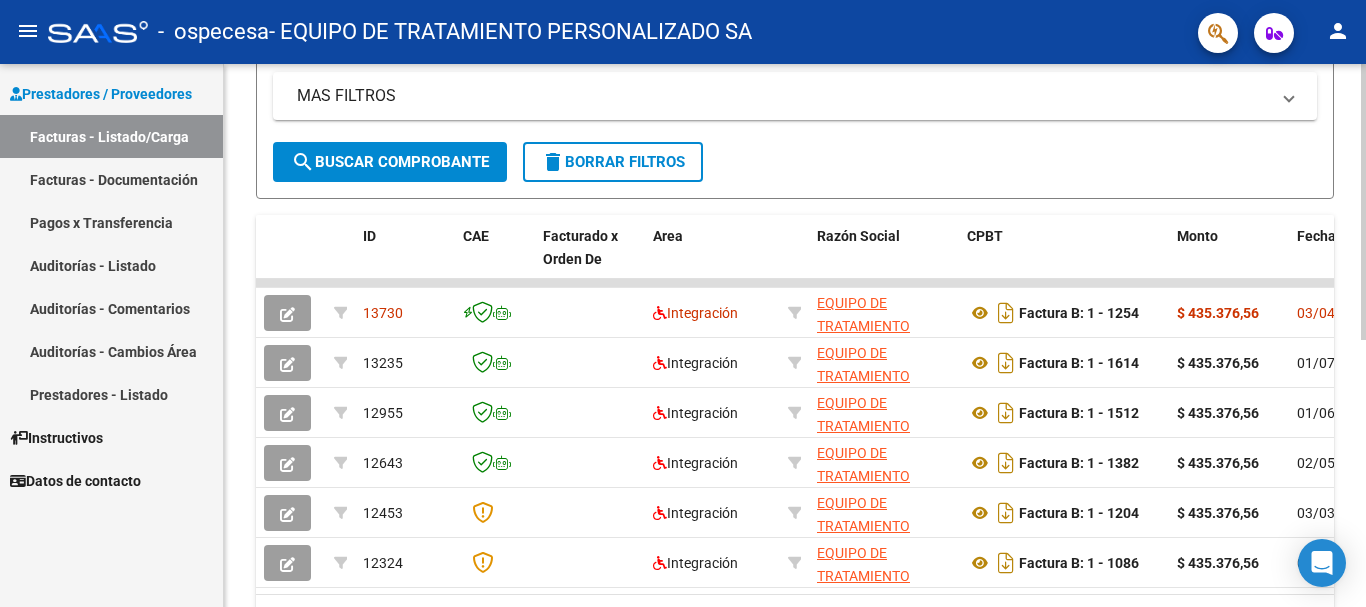 scroll, scrollTop: 417, scrollLeft: 0, axis: vertical 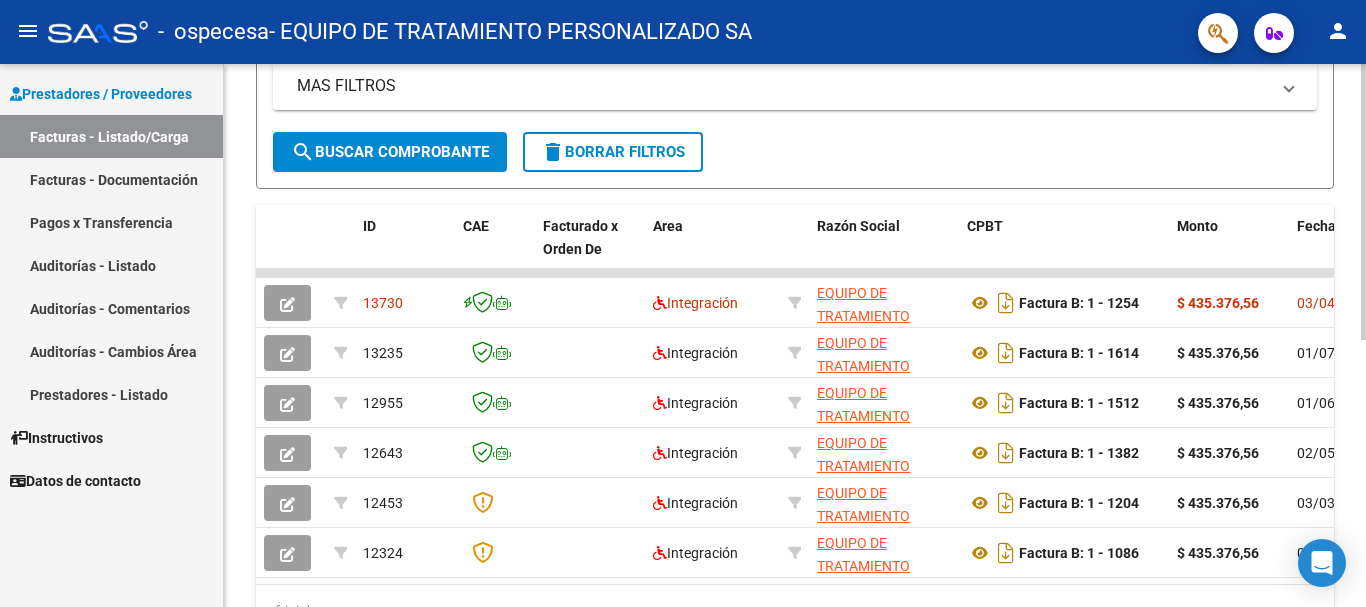 click 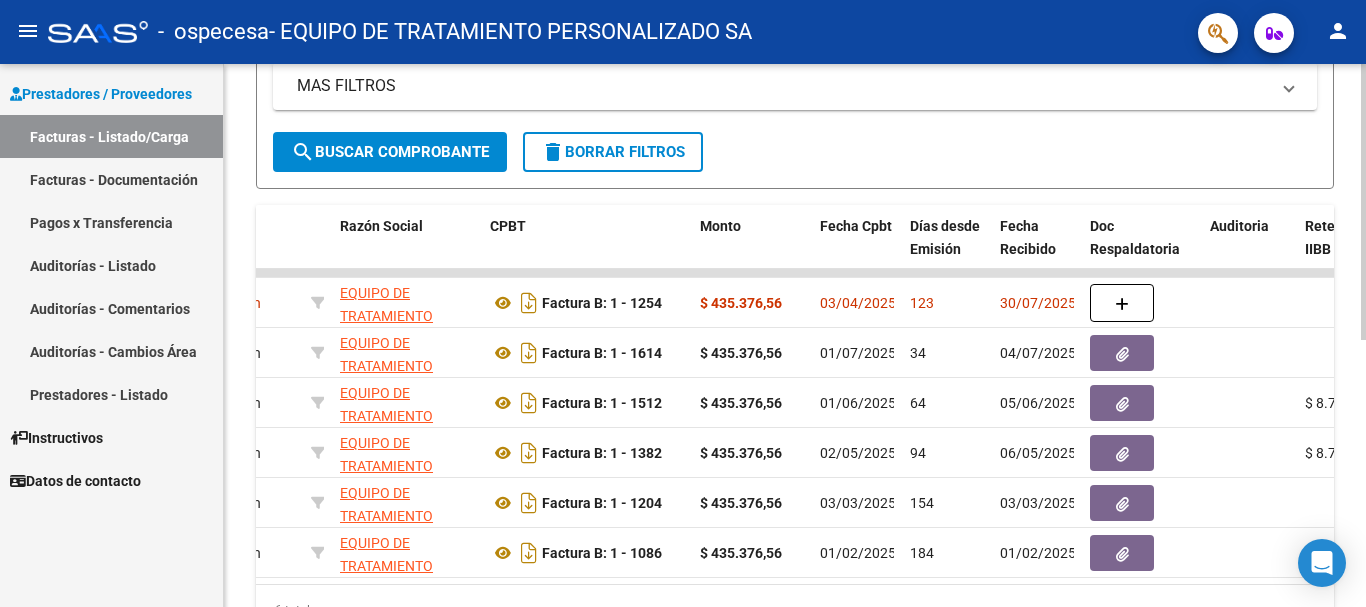 scroll, scrollTop: 0, scrollLeft: 473, axis: horizontal 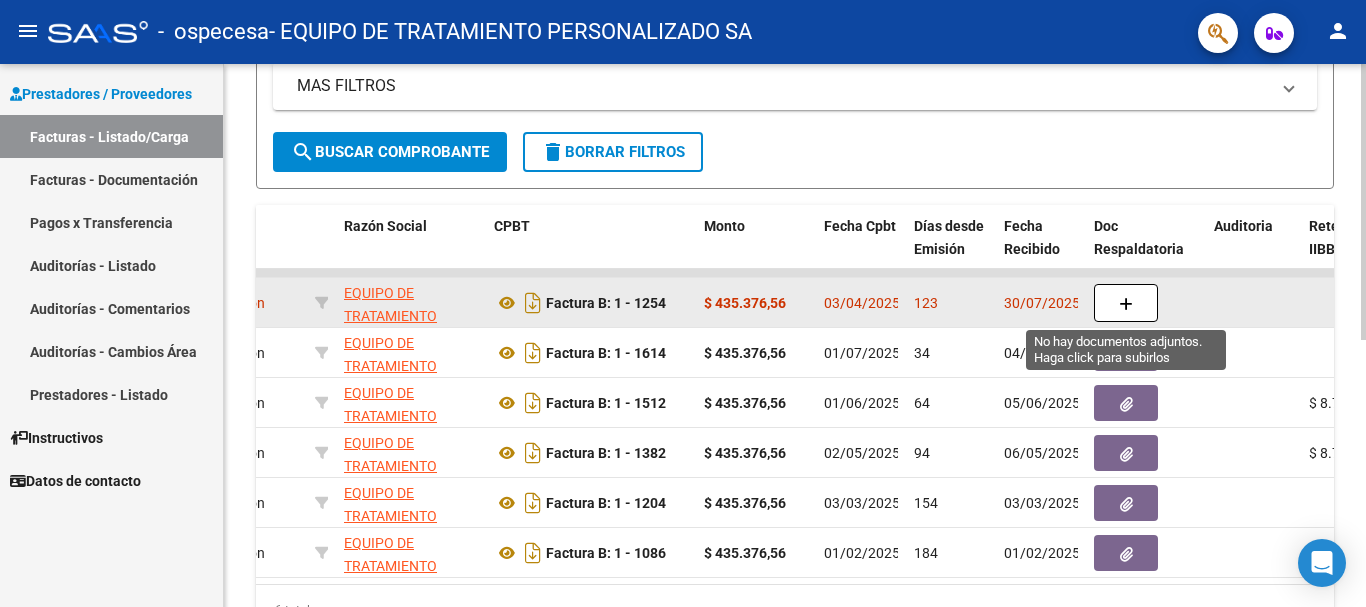 click 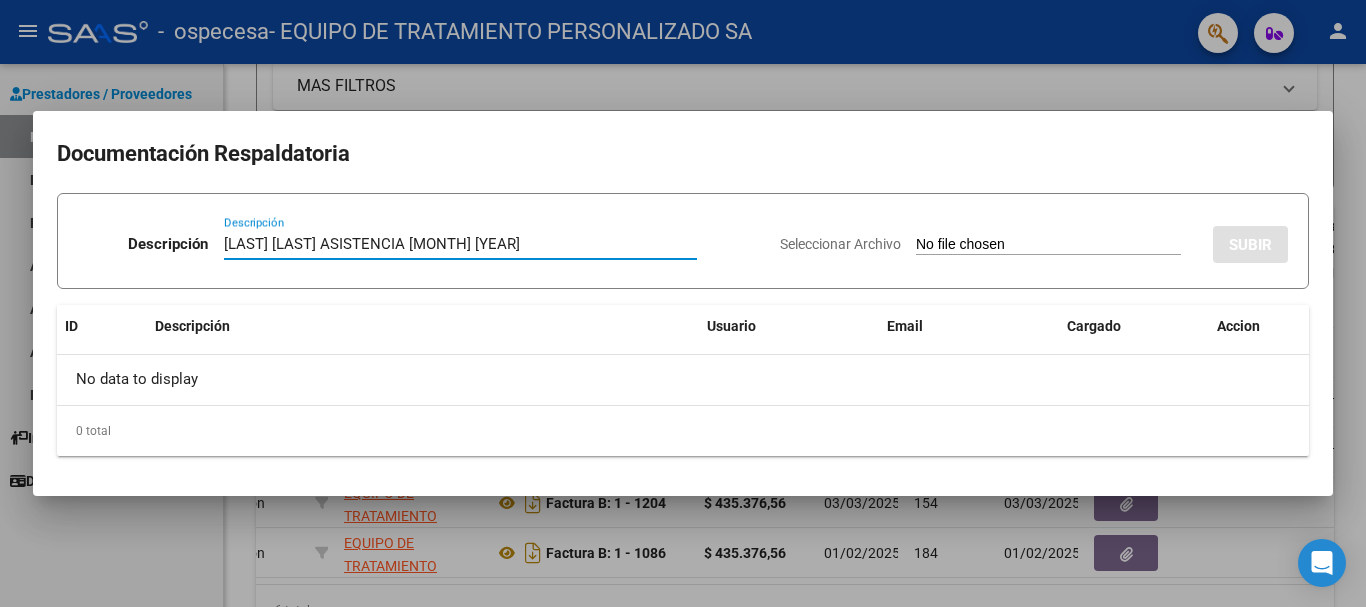 type on "[LAST] [LAST] ASISTENCIA [MONTH] [YEAR]" 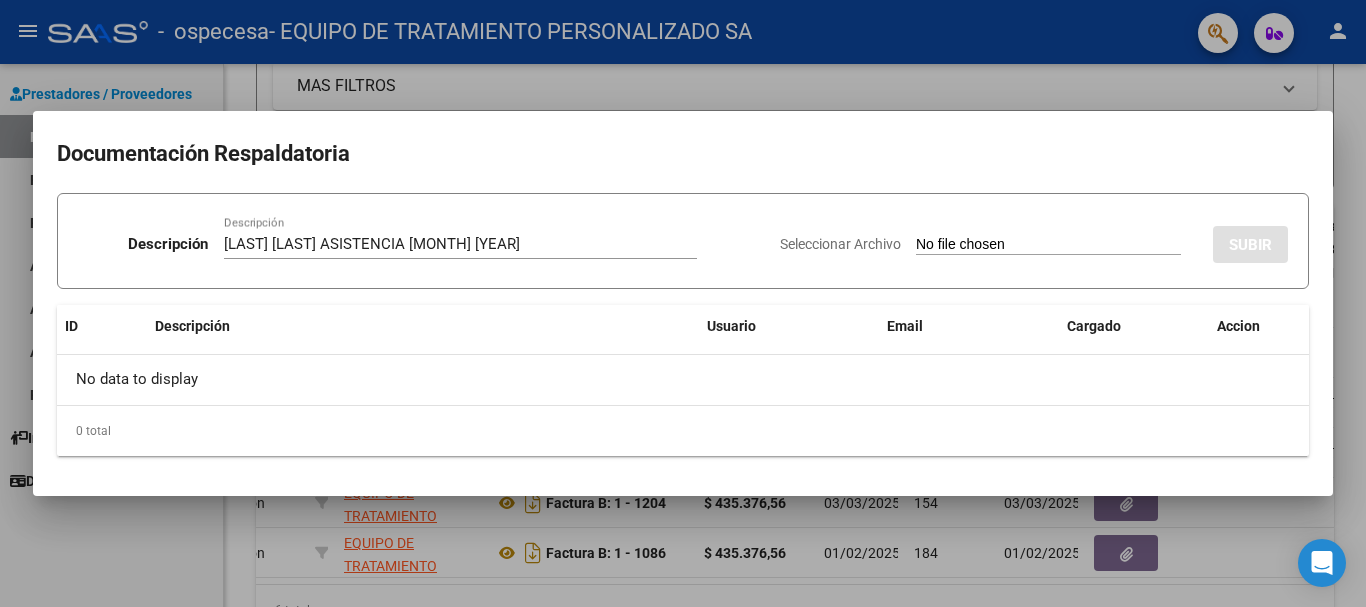 type on "C:\fakepath\[LAST] [LAST] ASIST [MONTH] [YEAR].pdf" 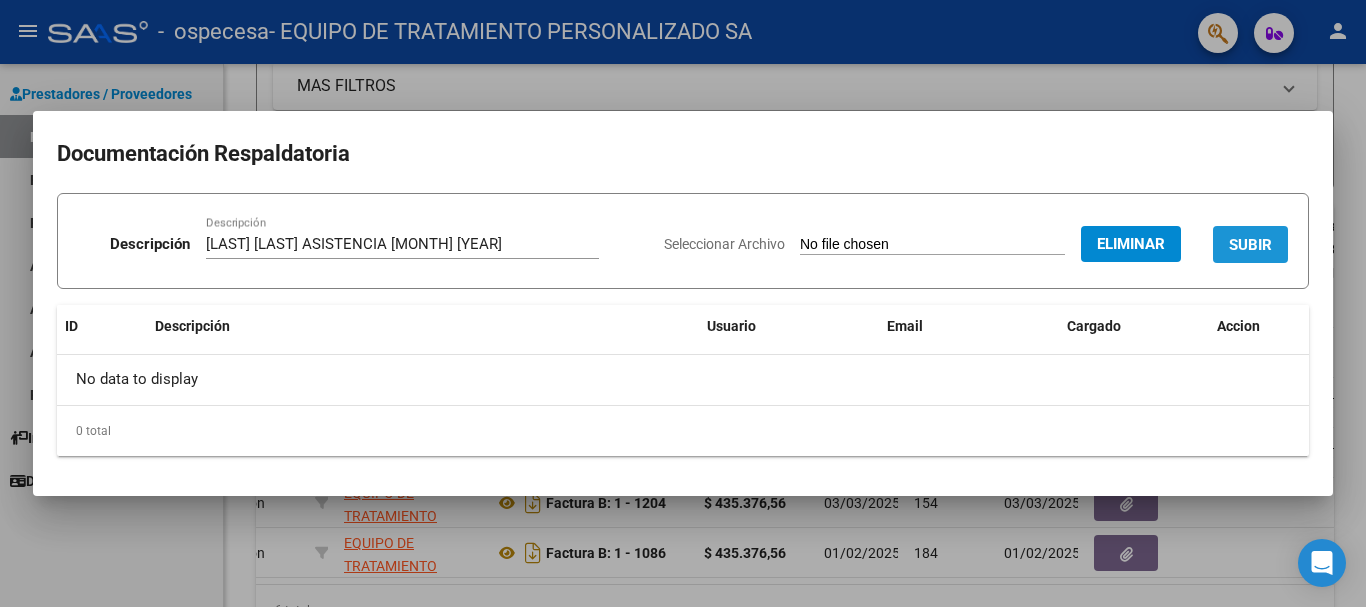 click on "SUBIR" at bounding box center (1250, 245) 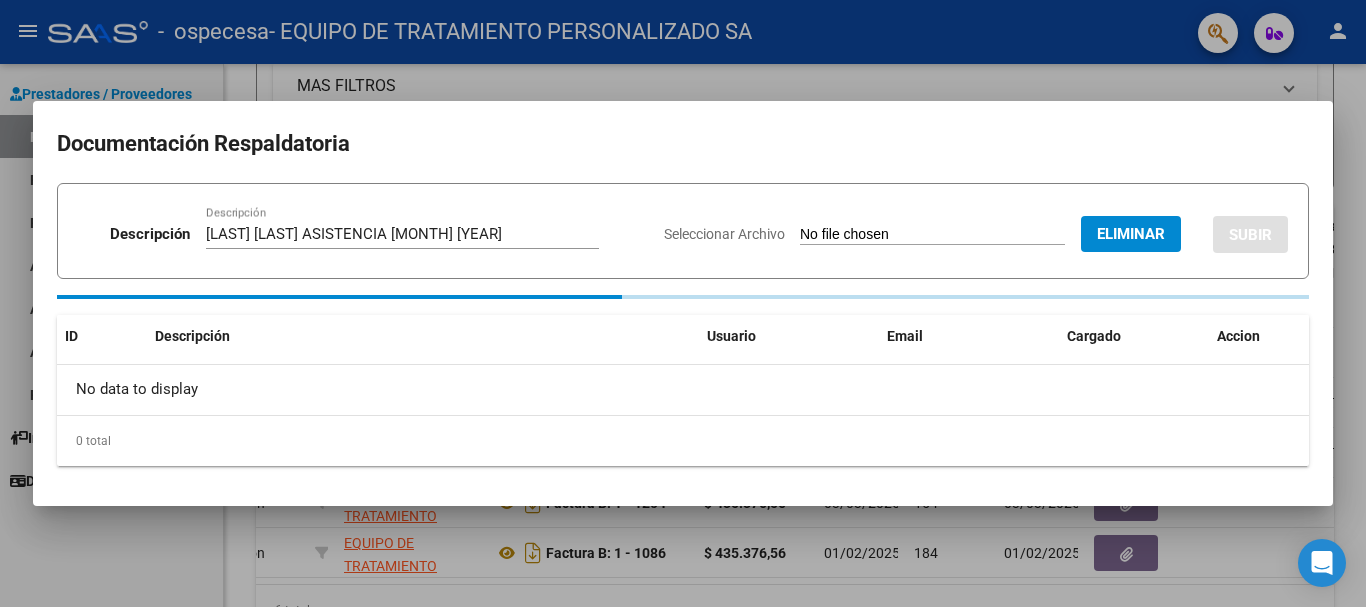 type 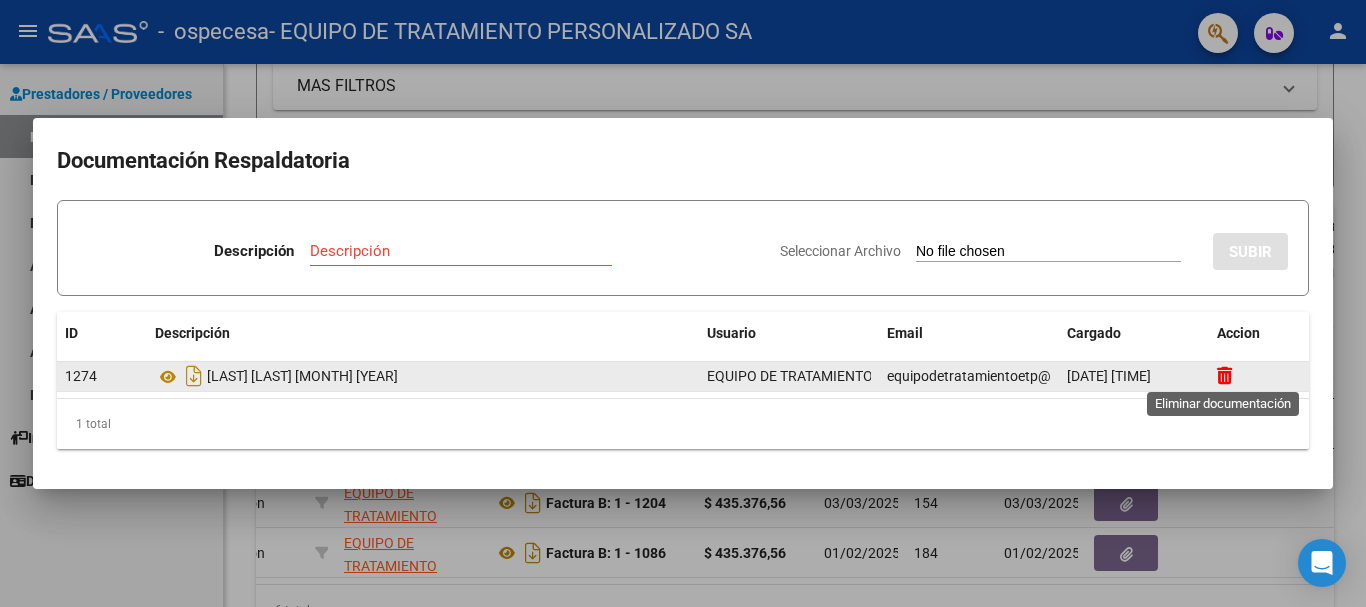click 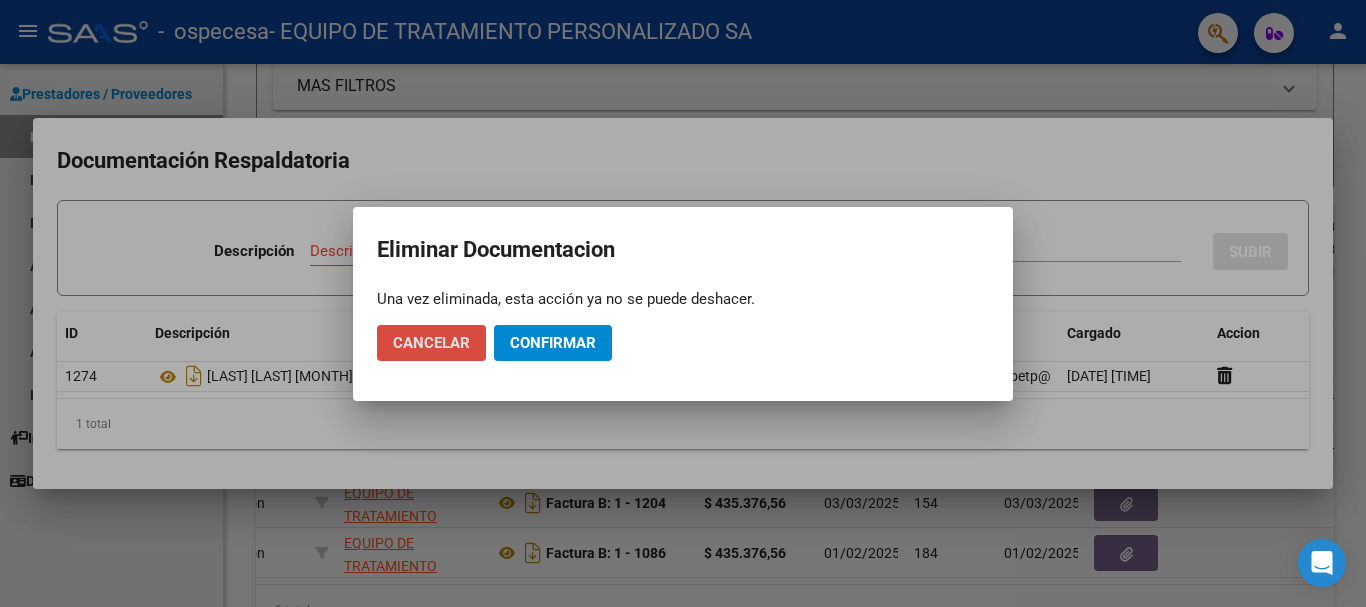 click on "Cancelar" 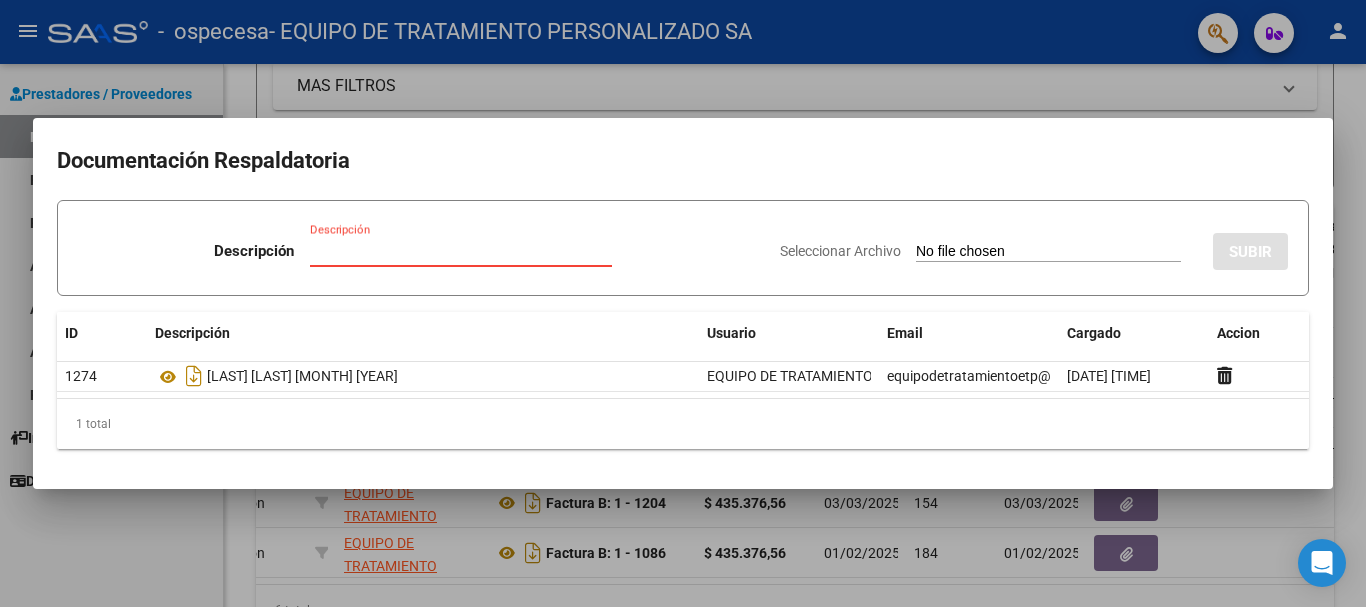 click on "Descripción" at bounding box center [461, 251] 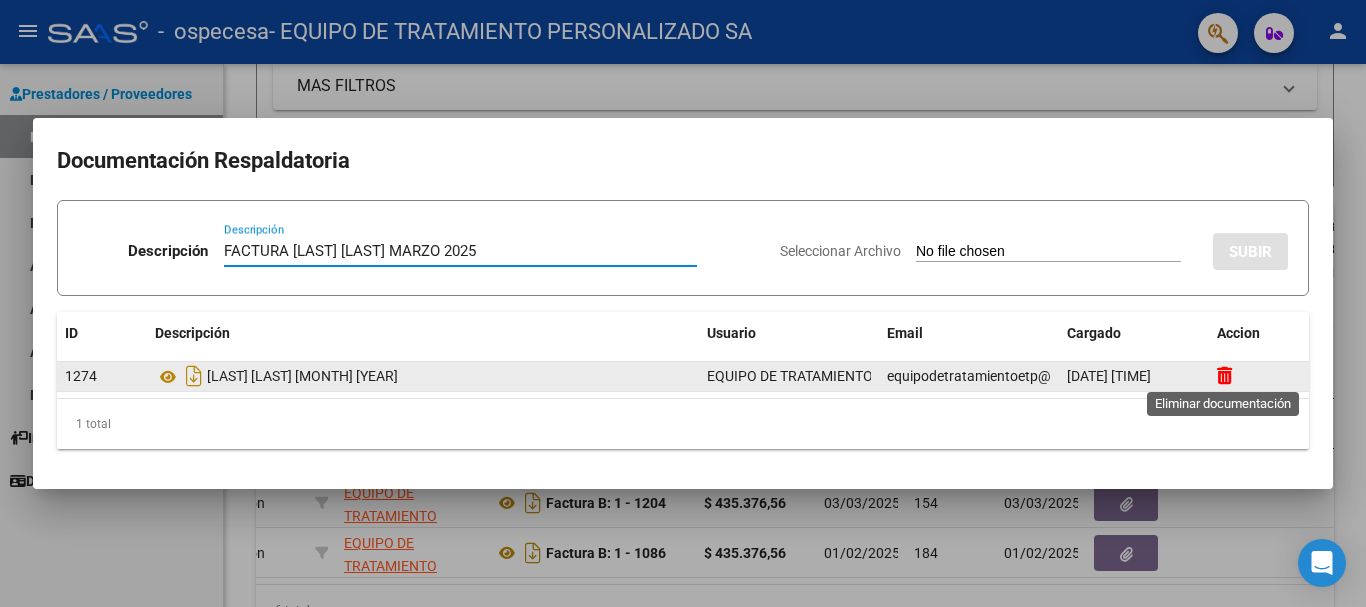 click 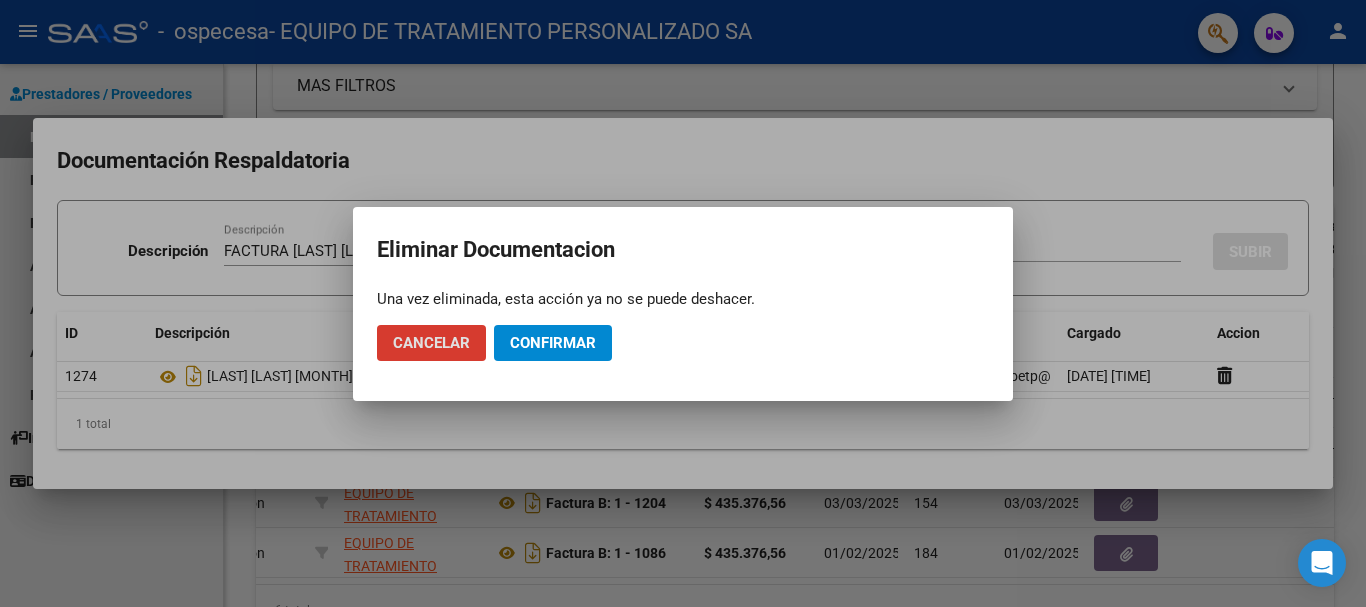 click on "Confirmar" 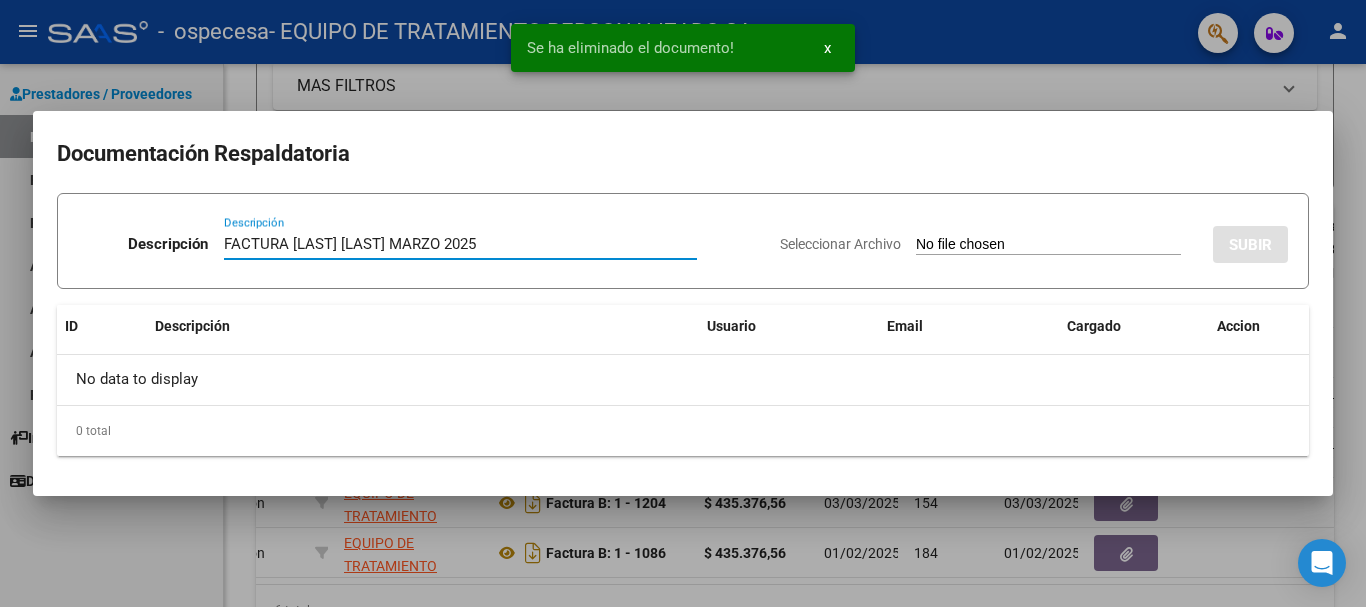 click on "FACTURA [LAST] [LAST] MARZO 2025" at bounding box center [460, 244] 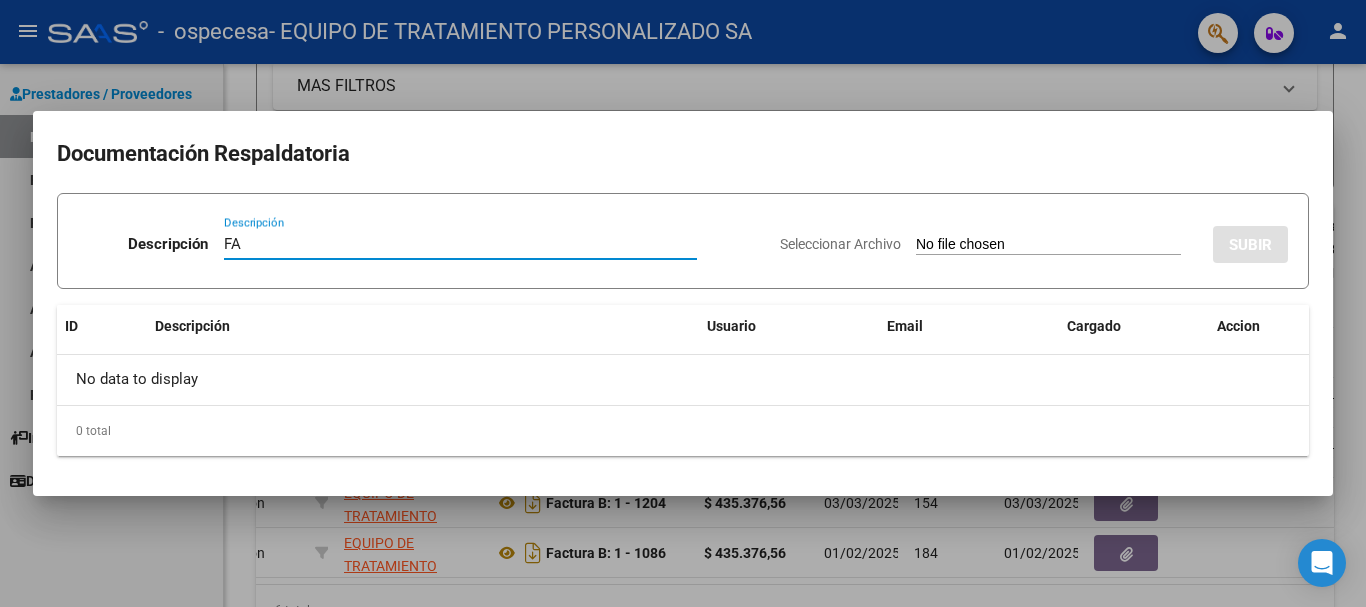 type on "F" 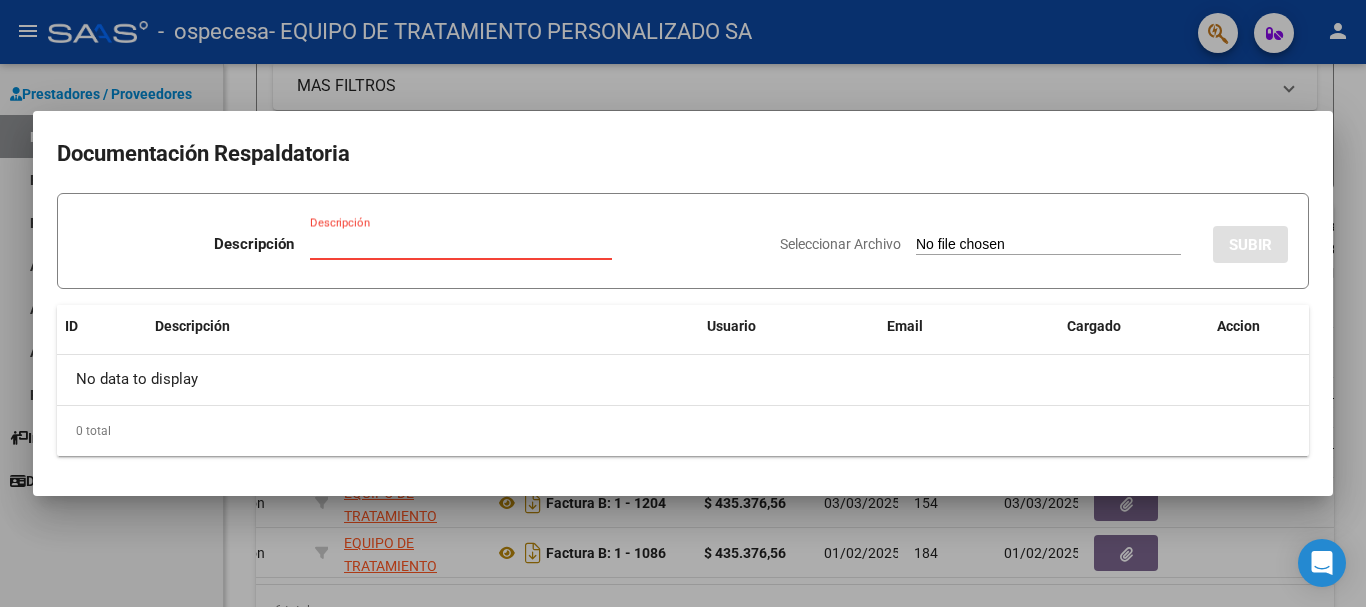 type 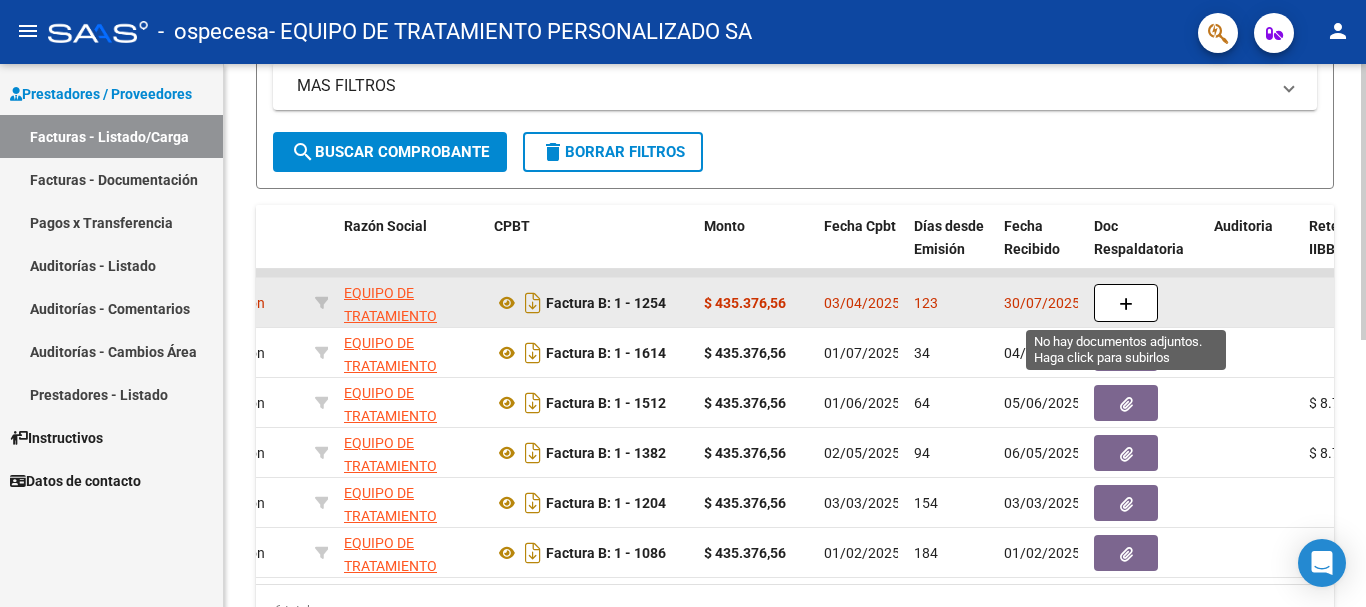 click 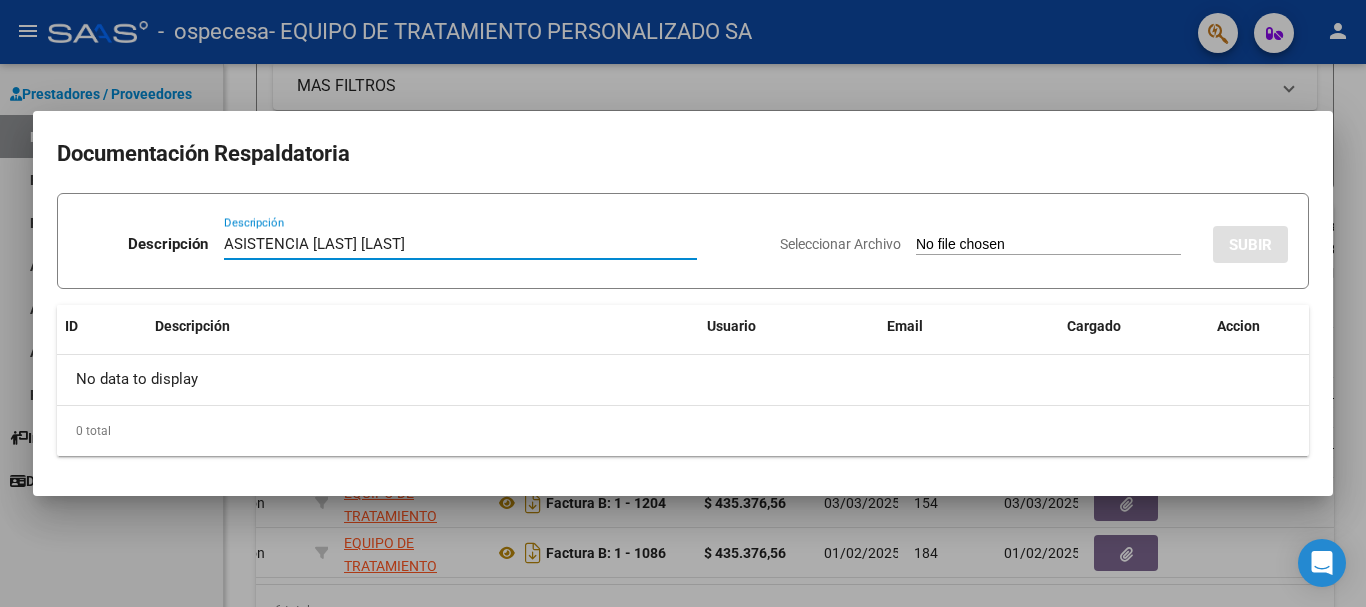click on "ASISTENCIA [LAST] [LAST]" at bounding box center (460, 244) 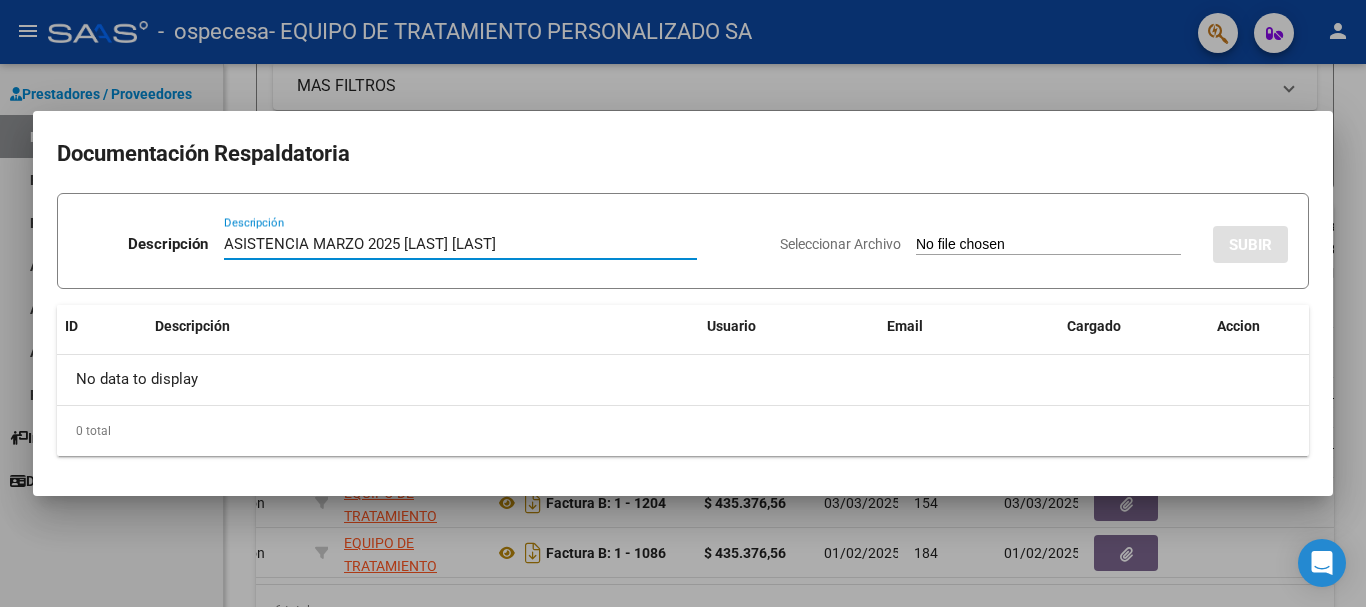 type on "ASISTENCIA MARZO 2025 [LAST] [LAST]" 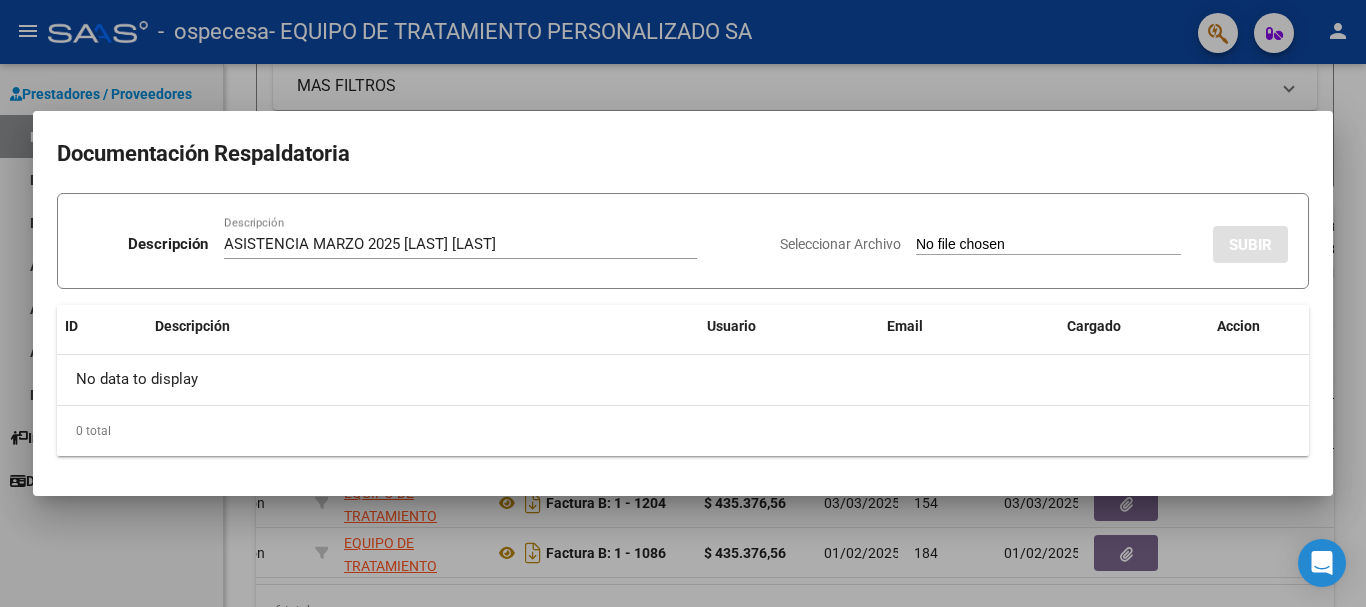 click on "Seleccionar Archivo" at bounding box center (1048, 245) 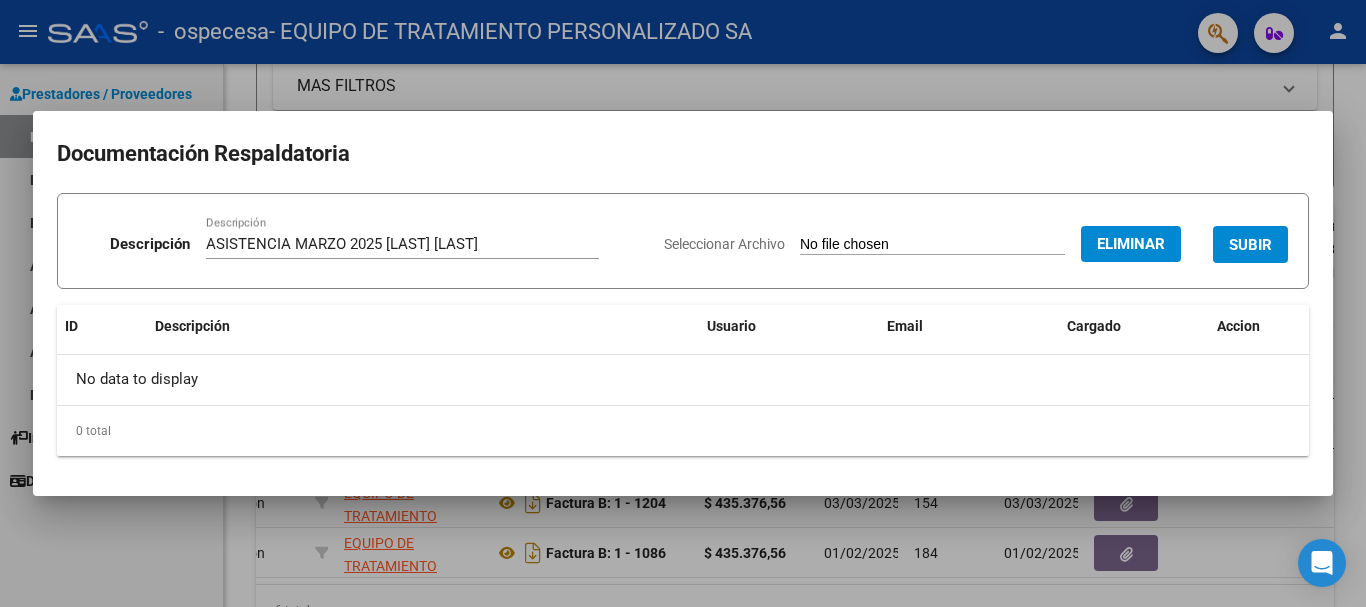 click on "SUBIR" at bounding box center (1250, 244) 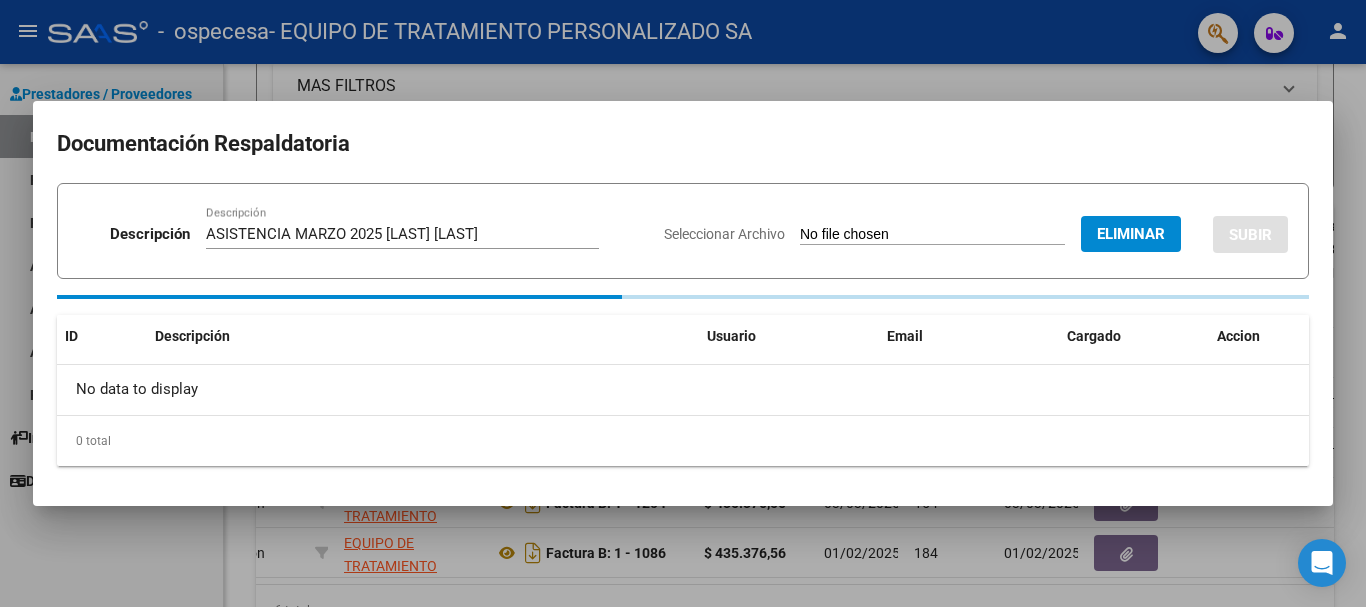 type 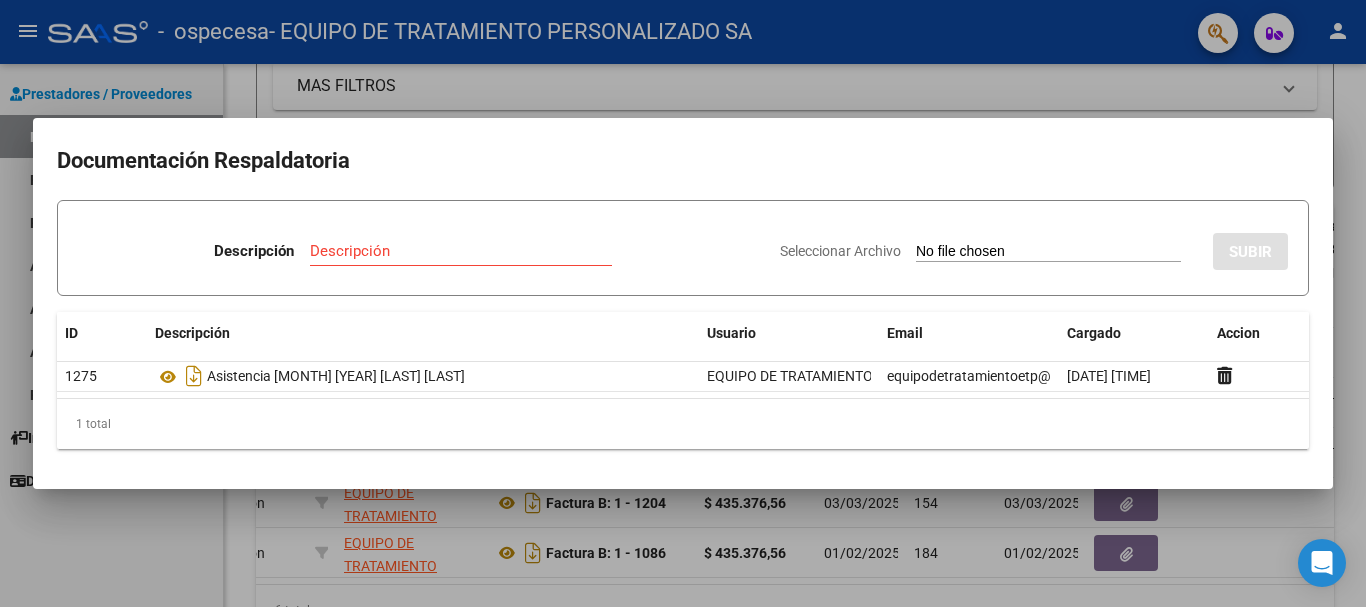 click on "Descripción" at bounding box center [461, 251] 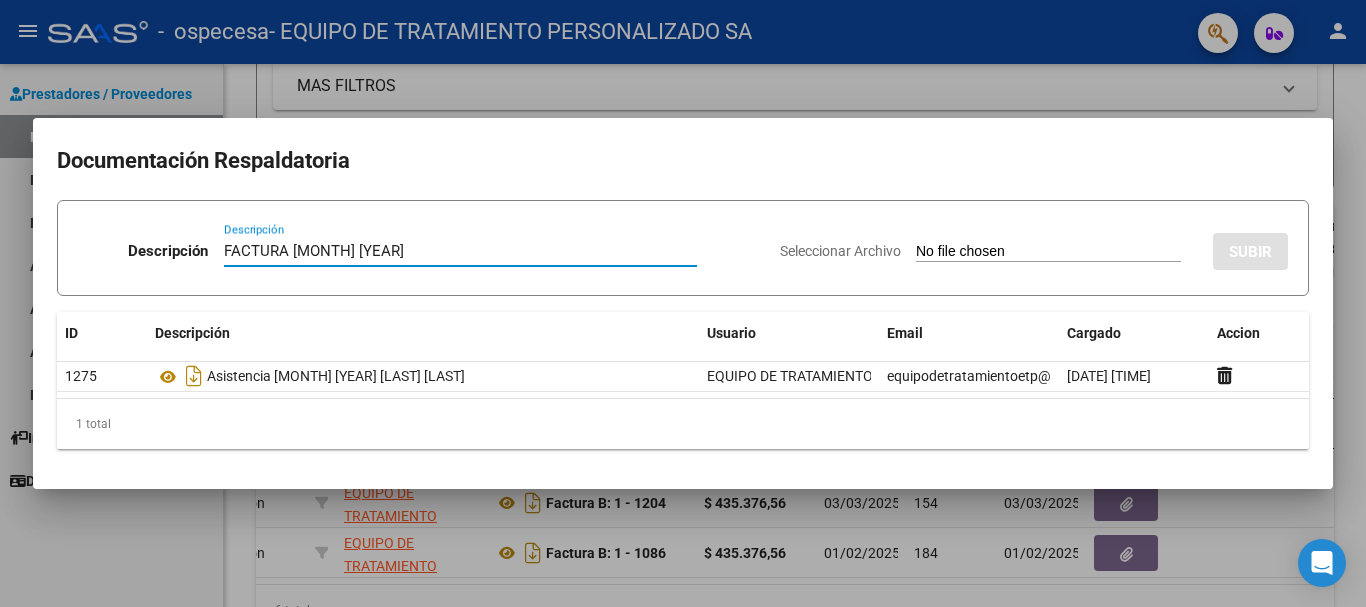 type on "FACTURA [MONTH] [YEAR]" 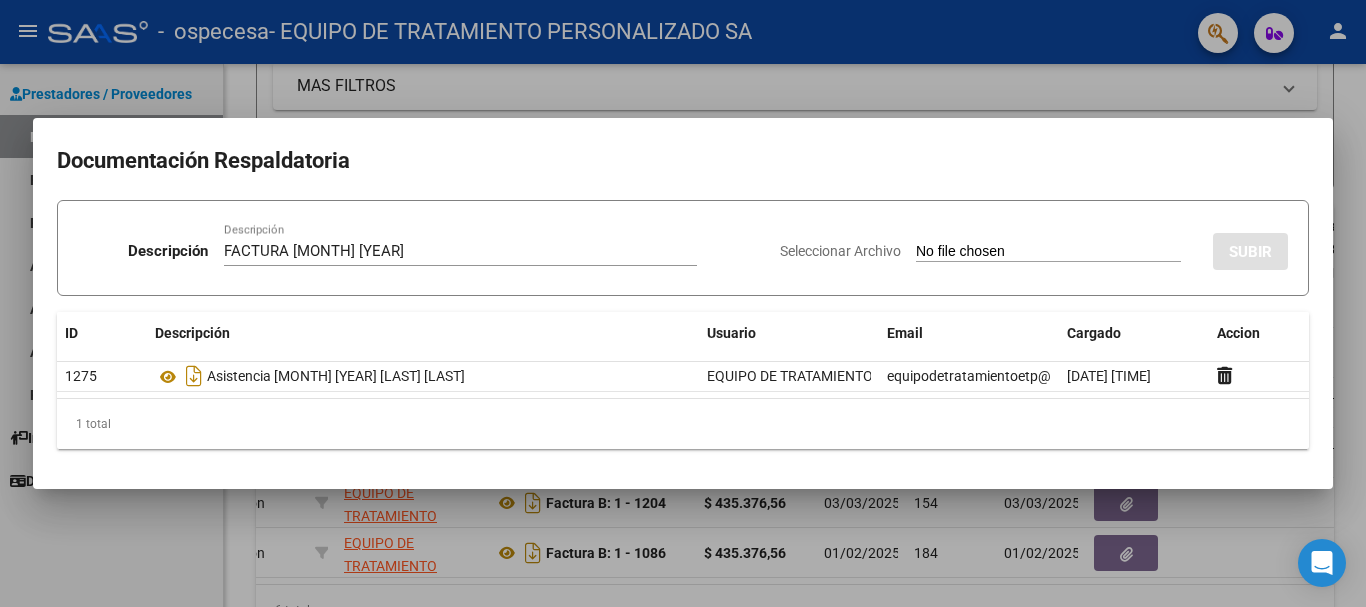 click on "Seleccionar Archivo" at bounding box center [1048, 252] 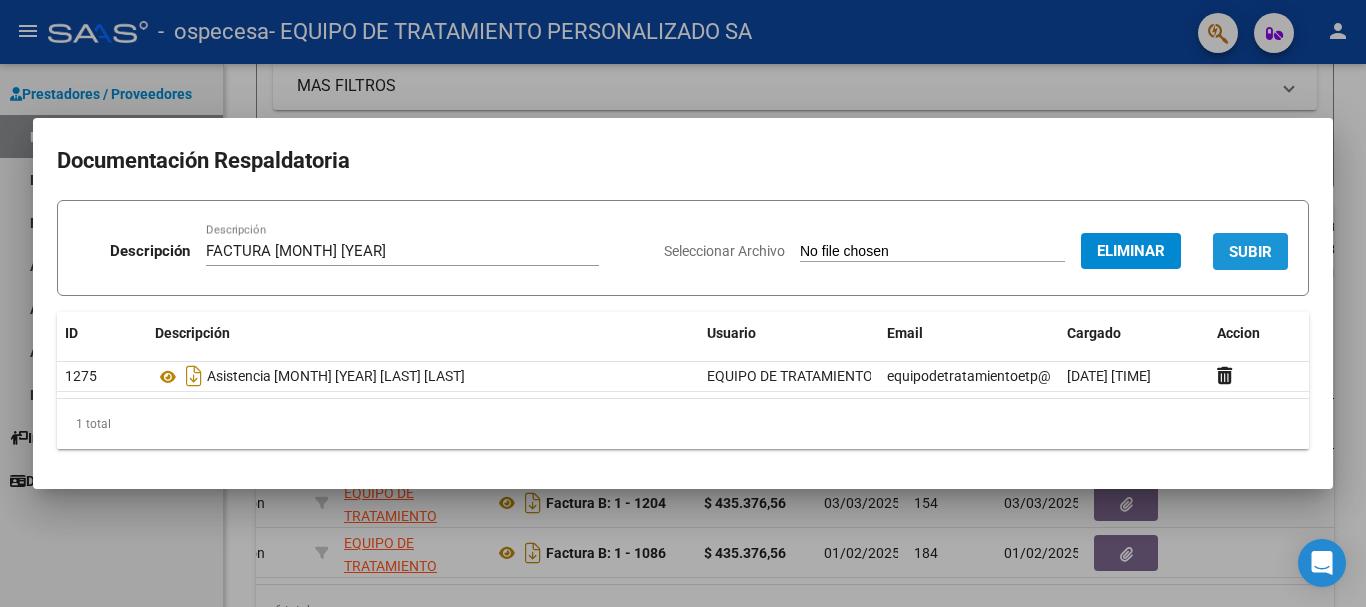 click on "SUBIR" at bounding box center [1250, 252] 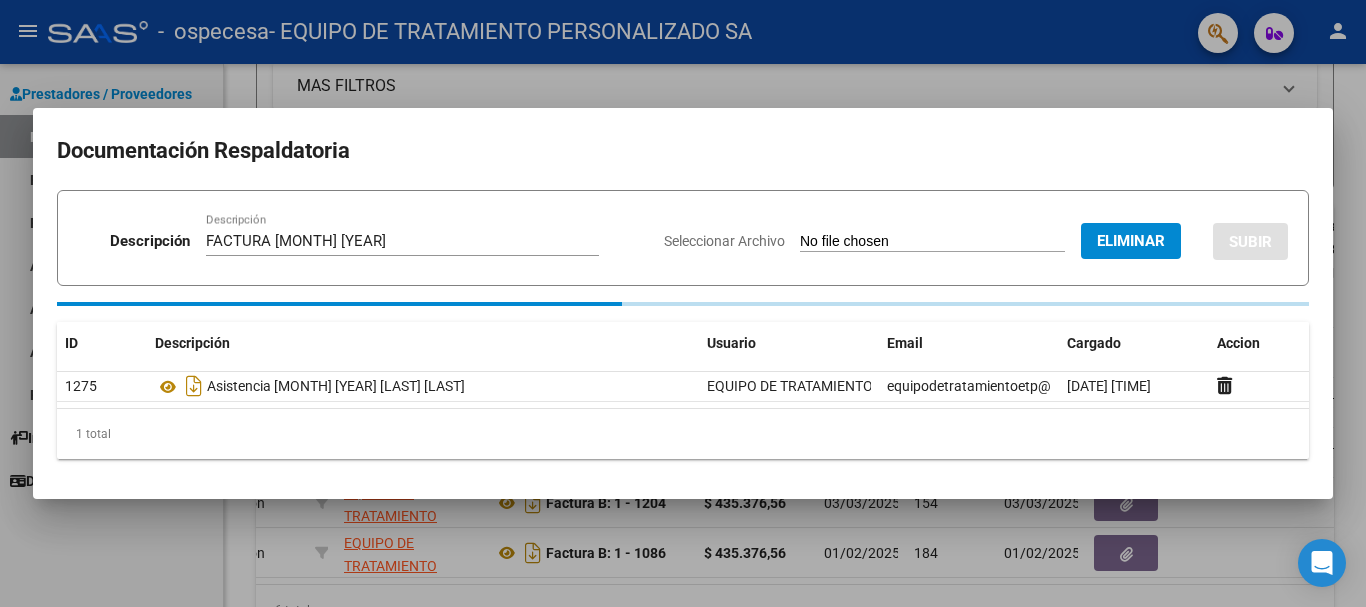 type 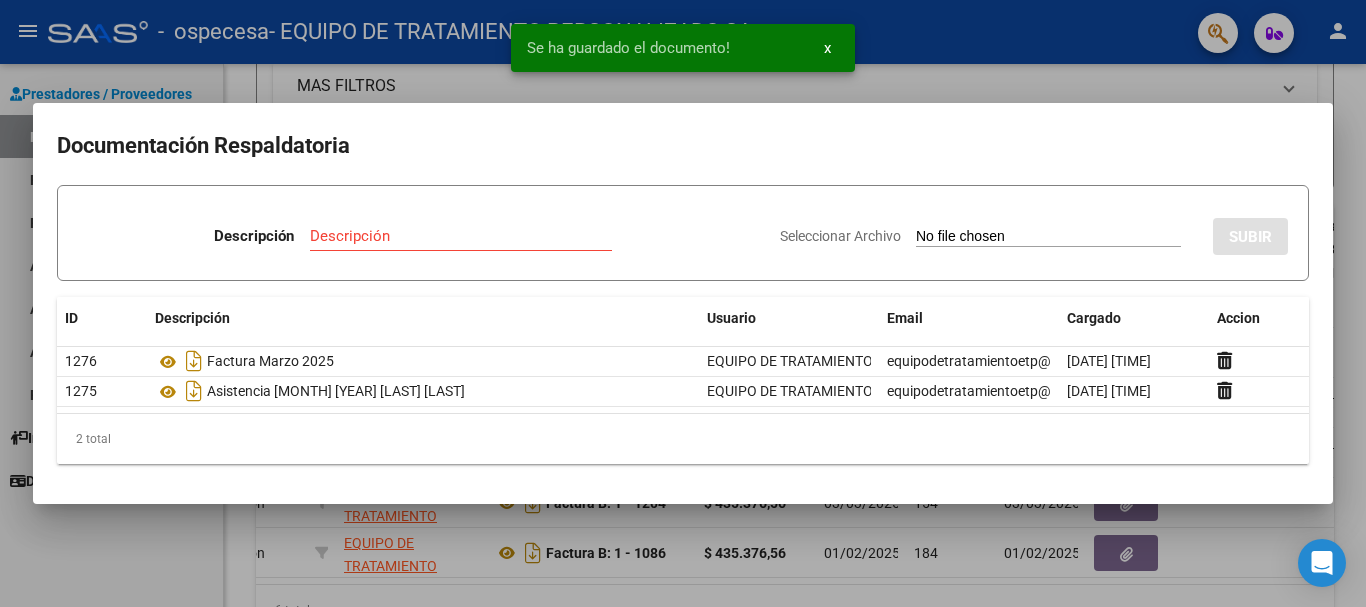 click at bounding box center [683, 303] 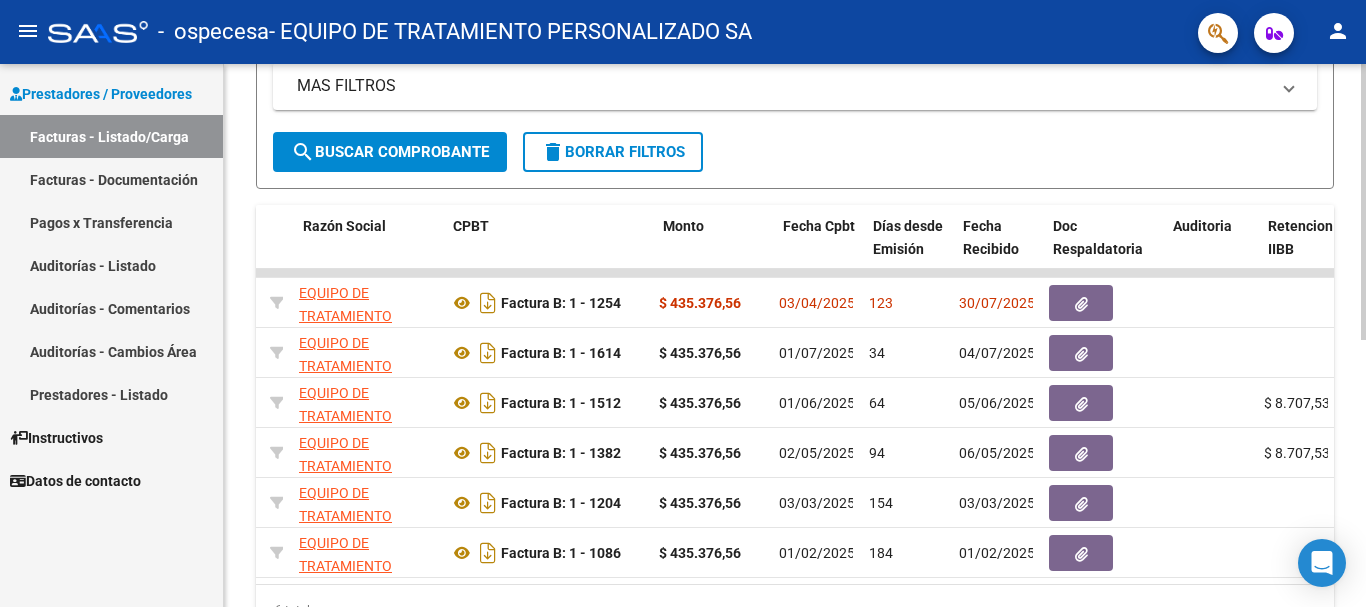 scroll, scrollTop: 0, scrollLeft: 473, axis: horizontal 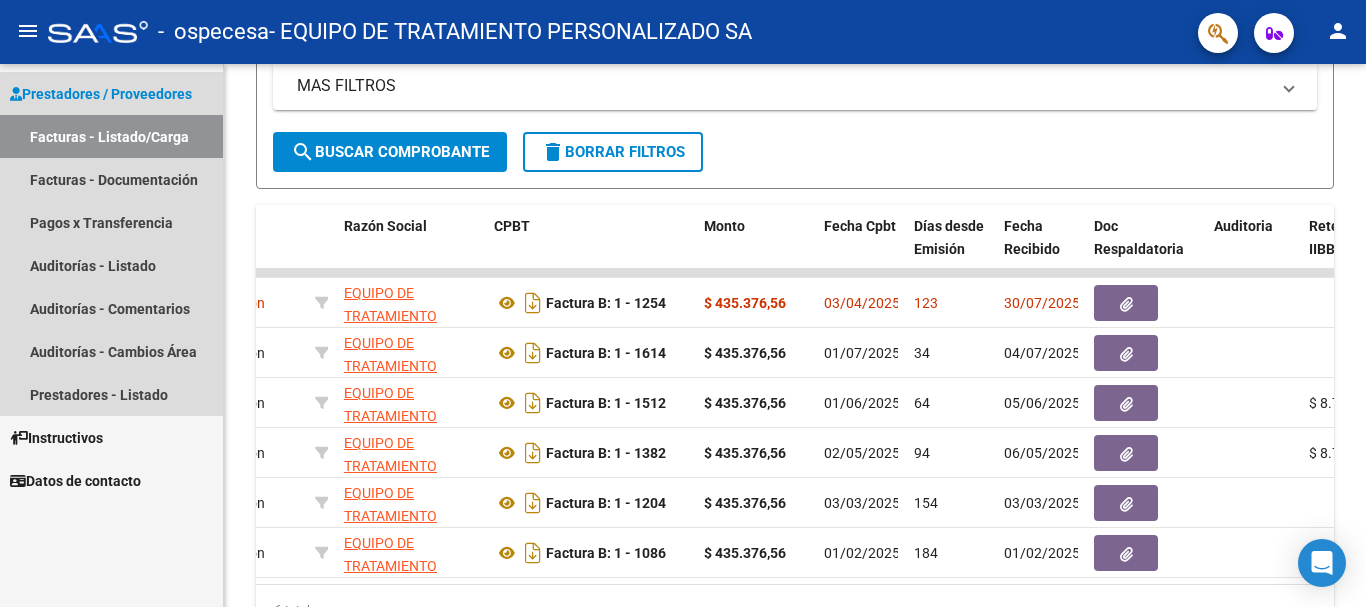 click on "Facturas - Listado/Carga" at bounding box center (111, 136) 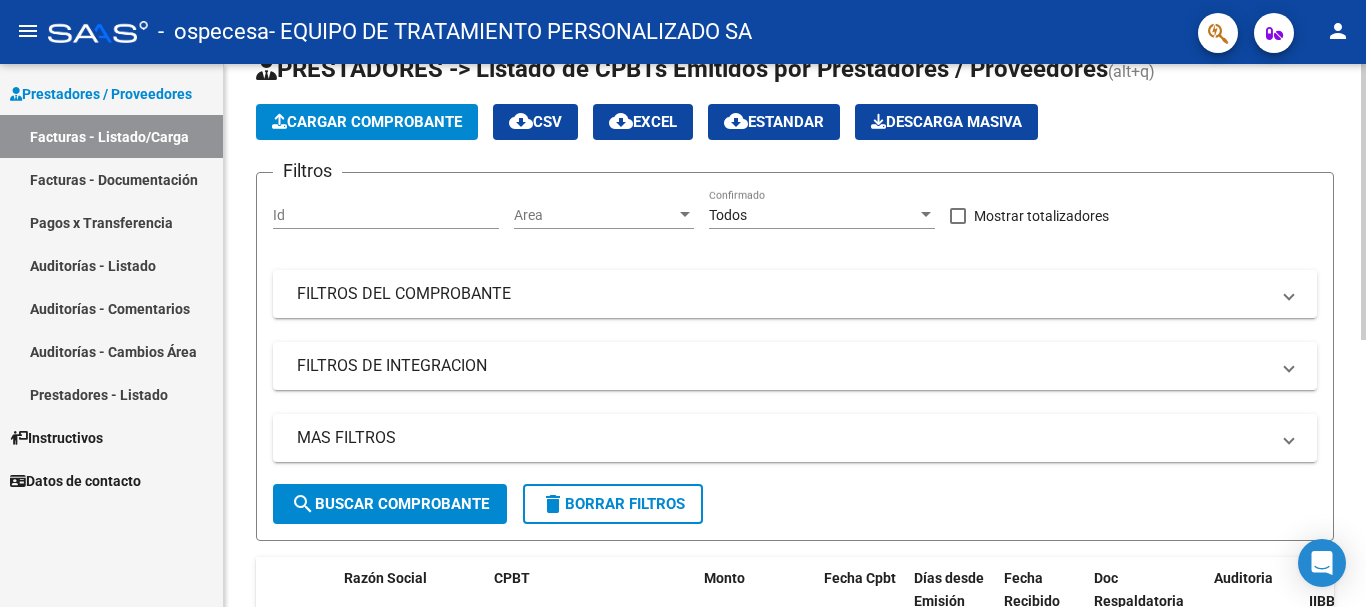 scroll, scrollTop: 0, scrollLeft: 0, axis: both 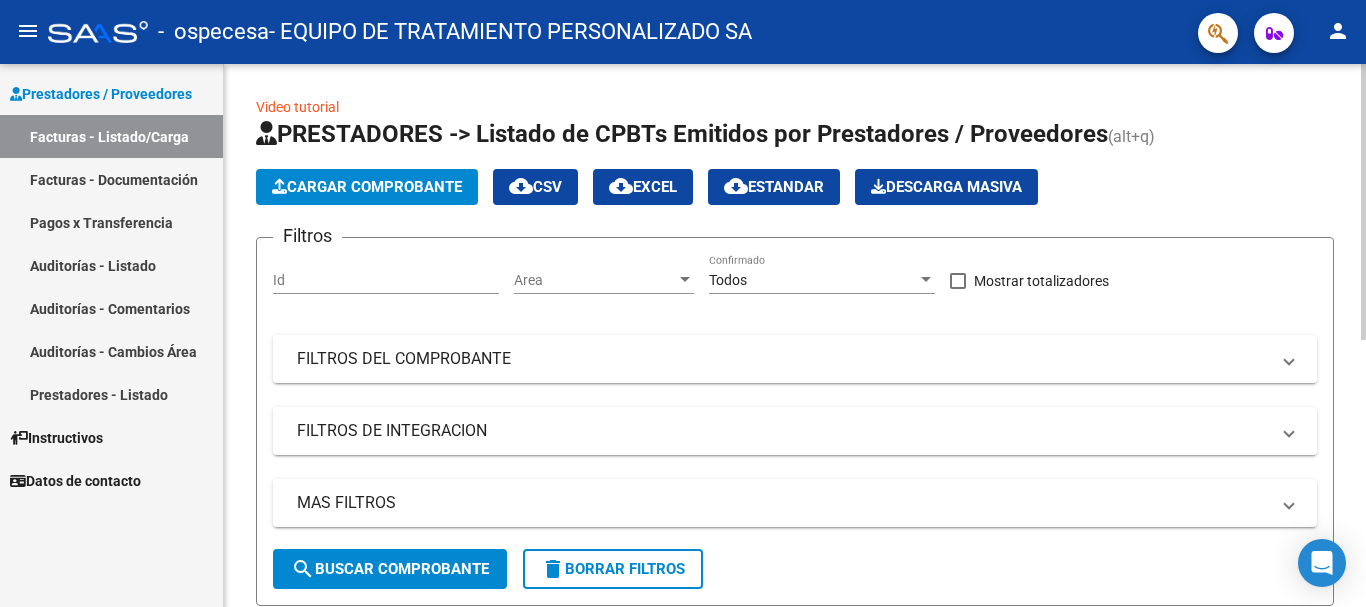 click on "menu -   ospecesa   - EQUIPO DE TRATAMIENTO PERSONALIZADO SA person    Prestadores / Proveedores Facturas - Listado/Carga Facturas - Documentación Pagos x Transferencia Auditorías - Listado Auditorías - Comentarios Auditorías - Cambios Área Prestadores - Listado    Instructivos    Datos de contacto  Video tutorial   PRESTADORES -> Listado de CPBTs Emitidos por Prestadores / Proveedores (alt+q)   Cargar Comprobante
cloud_download  CSV  cloud_download  EXCEL  cloud_download  Estandar   Descarga Masiva
Filtros Id Area Area Todos Confirmado   Mostrar totalizadores   FILTROS DEL COMPROBANTE  Comprobante Tipo Comprobante Tipo Start date – End date Fec. Comprobante Desde / Hasta Días Emisión Desde(cant. días) Días Emisión Hasta(cant. días) CUIT / Razón Social Pto. Venta Nro. Comprobante Código SSS CAE Válido CAE Válido Todos Cargado Módulo Hosp. Todos Tiene facturacion Apócrifa Hospital Refes  FILTROS DE INTEGRACION  Período De Prestación Todos Rendido x SSS (dr_envio) Tipo de Registro" 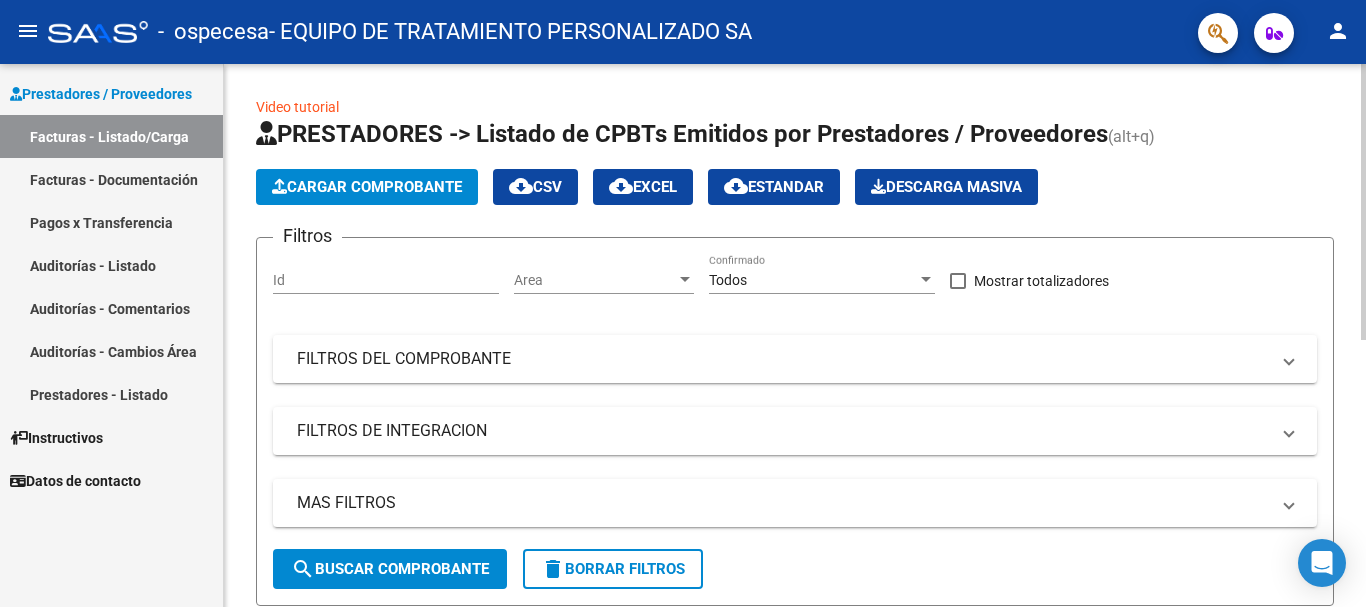 click on "Cargar Comprobante" 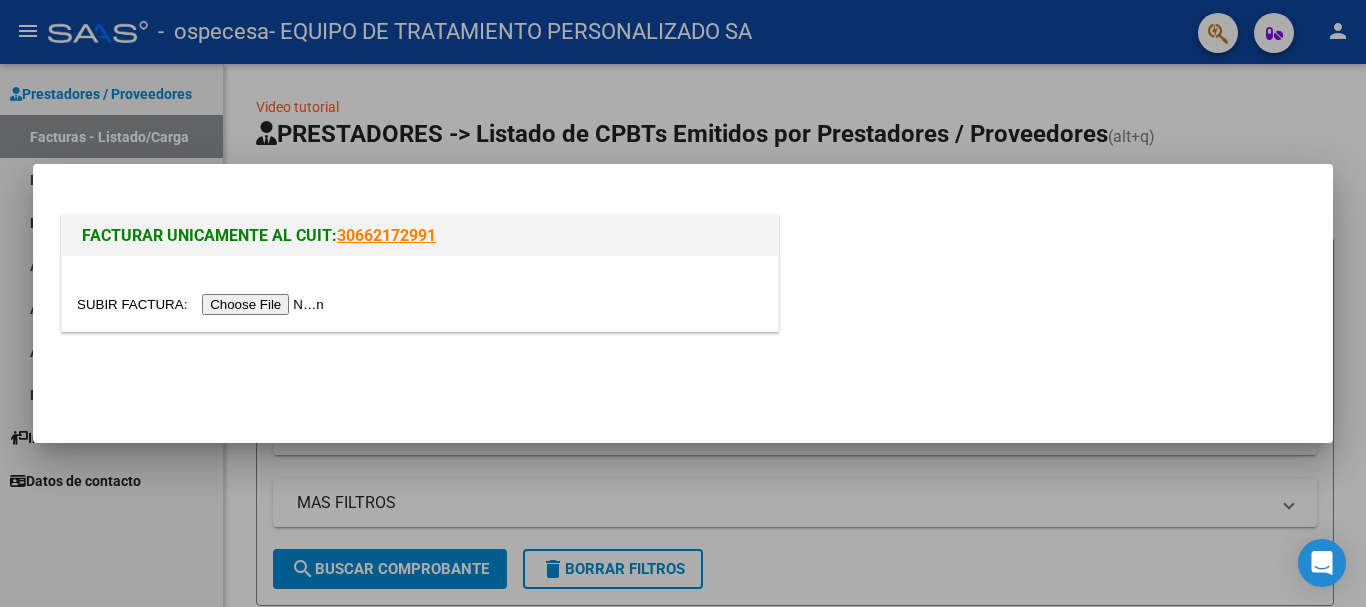 click at bounding box center (203, 304) 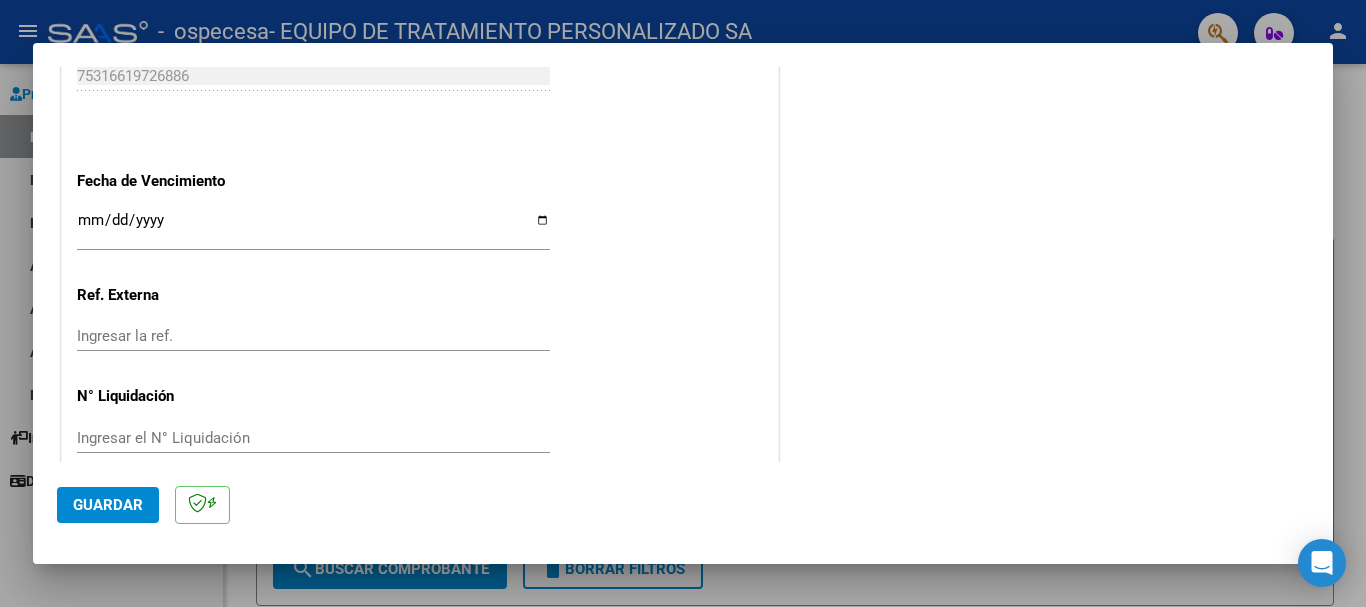 scroll, scrollTop: 1327, scrollLeft: 0, axis: vertical 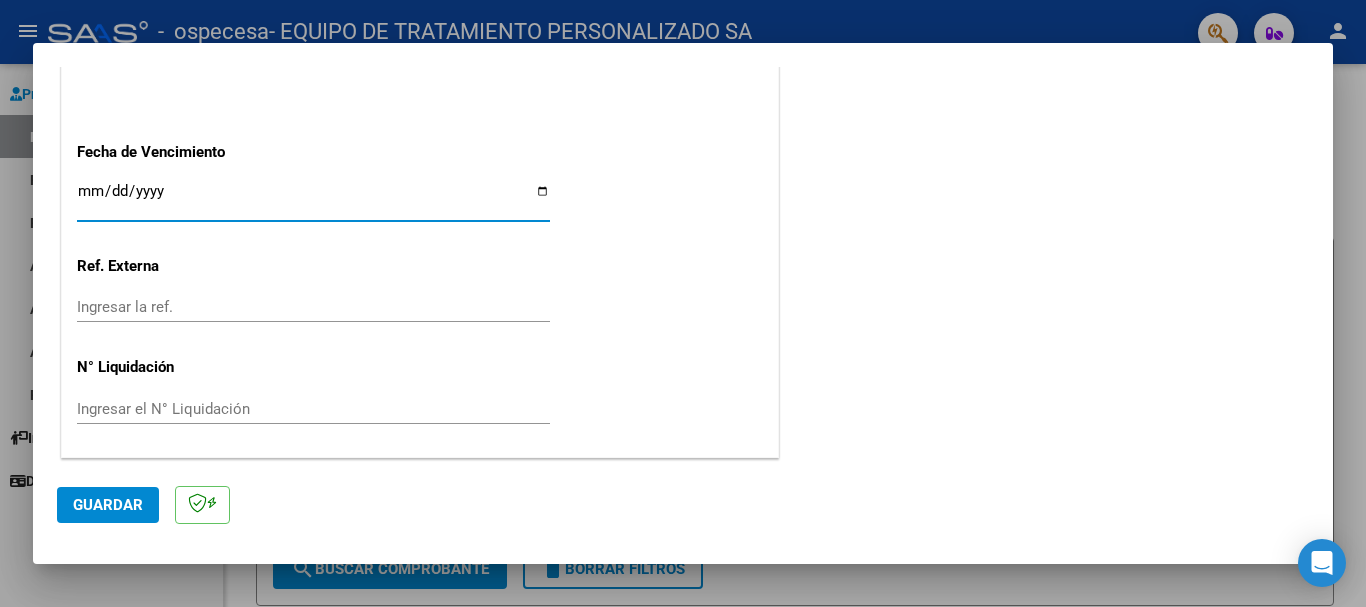 click on "Ingresar la fecha" at bounding box center [313, 199] 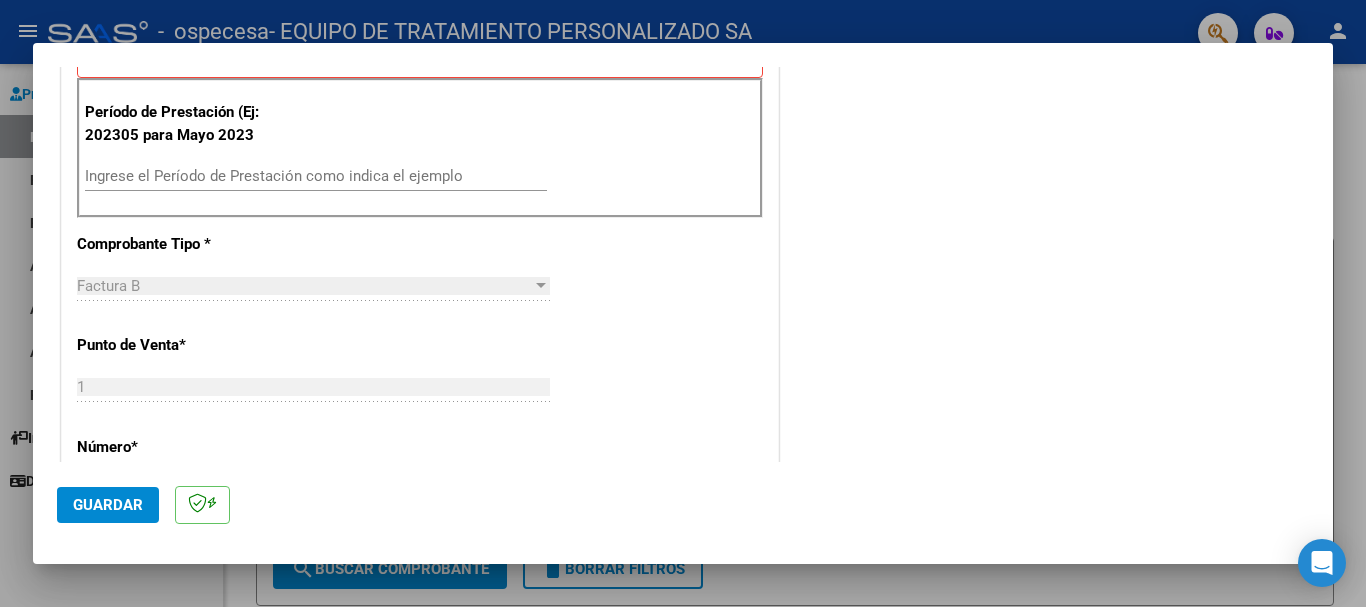 scroll, scrollTop: 469, scrollLeft: 0, axis: vertical 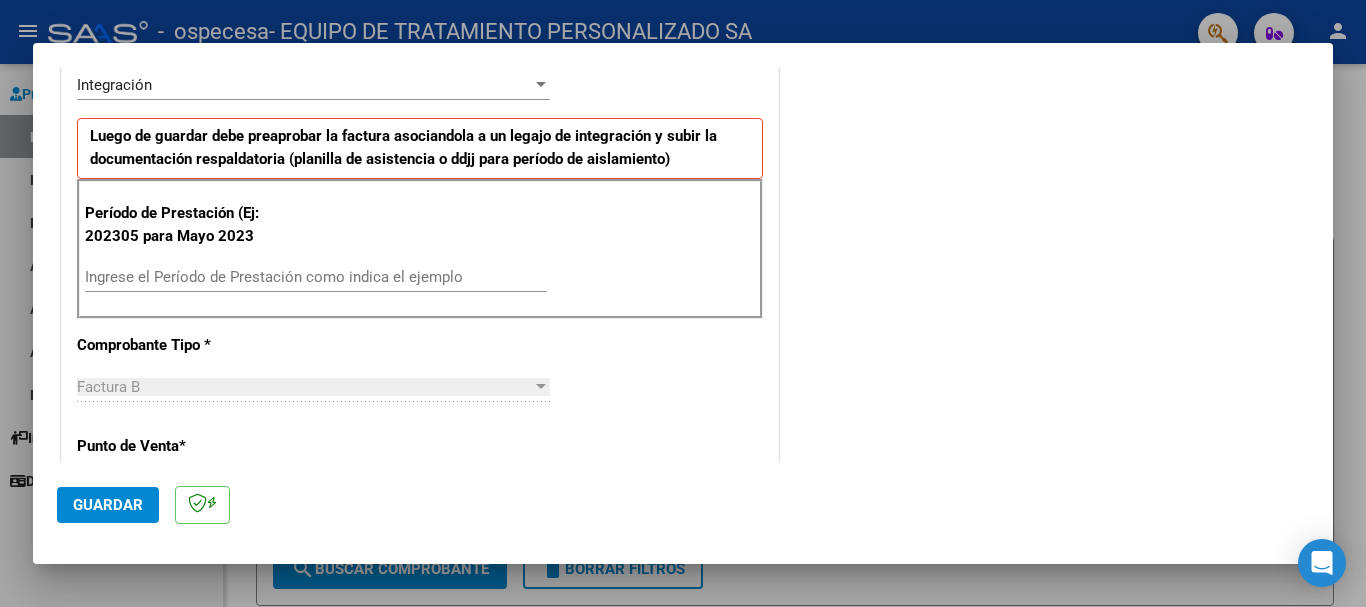 click on "Ingrese el Período de Prestación como indica el ejemplo" at bounding box center [316, 277] 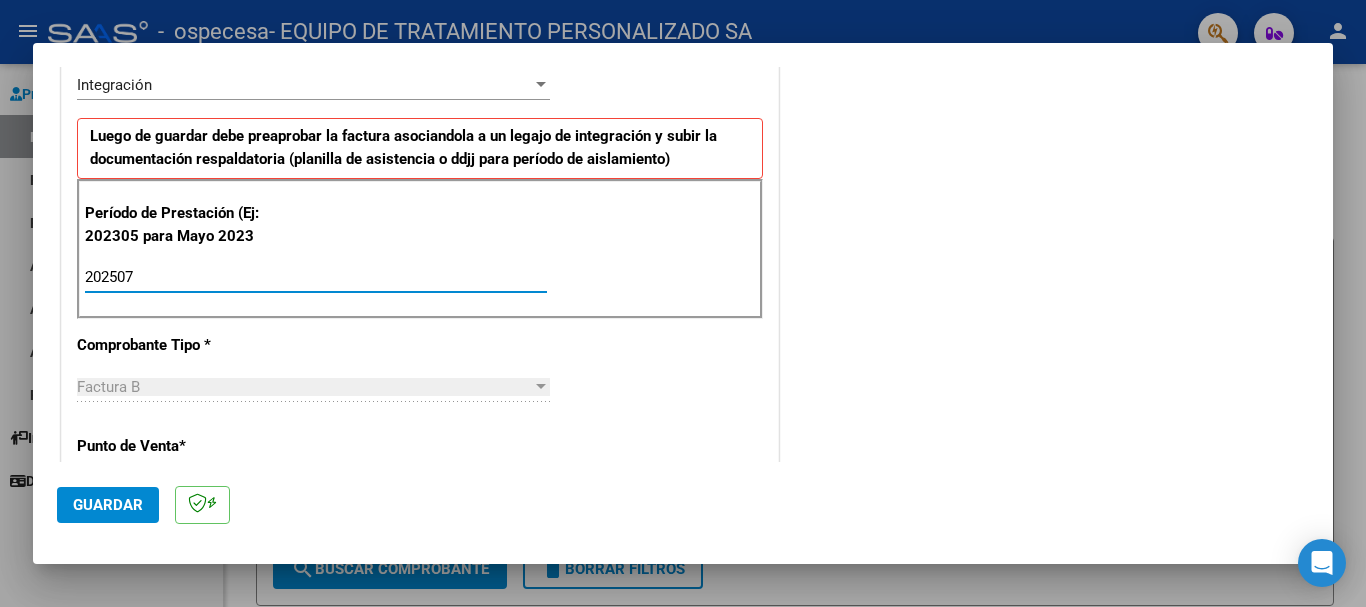 type on "202507" 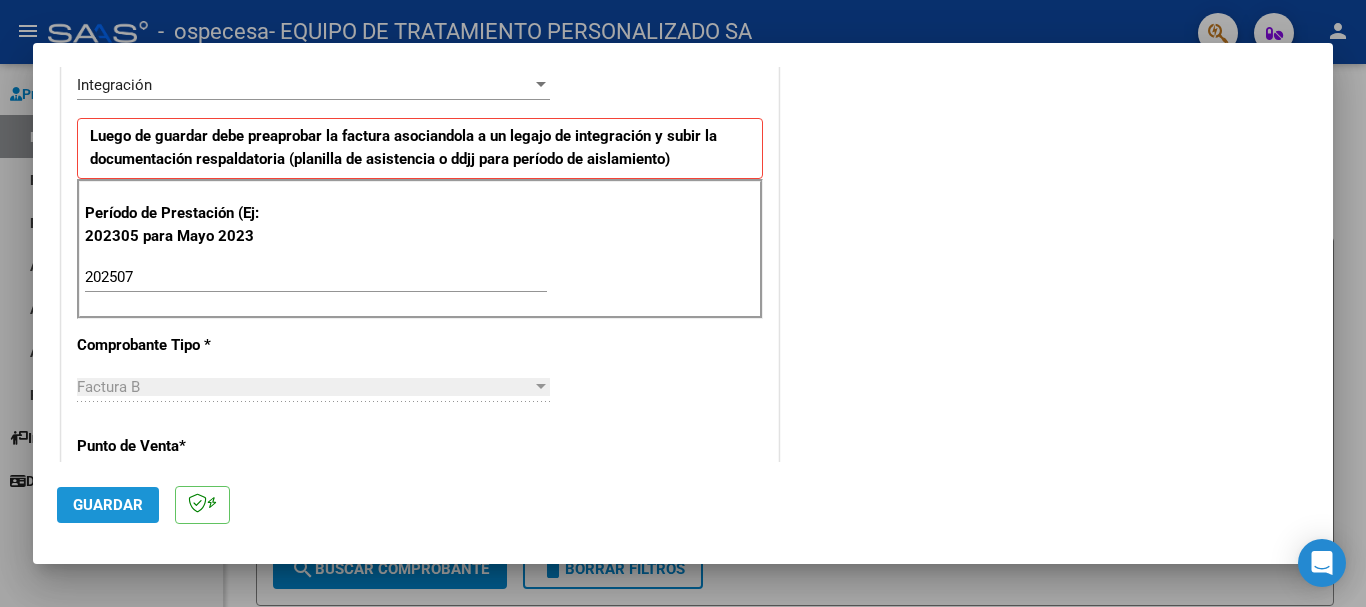 click on "Guardar" 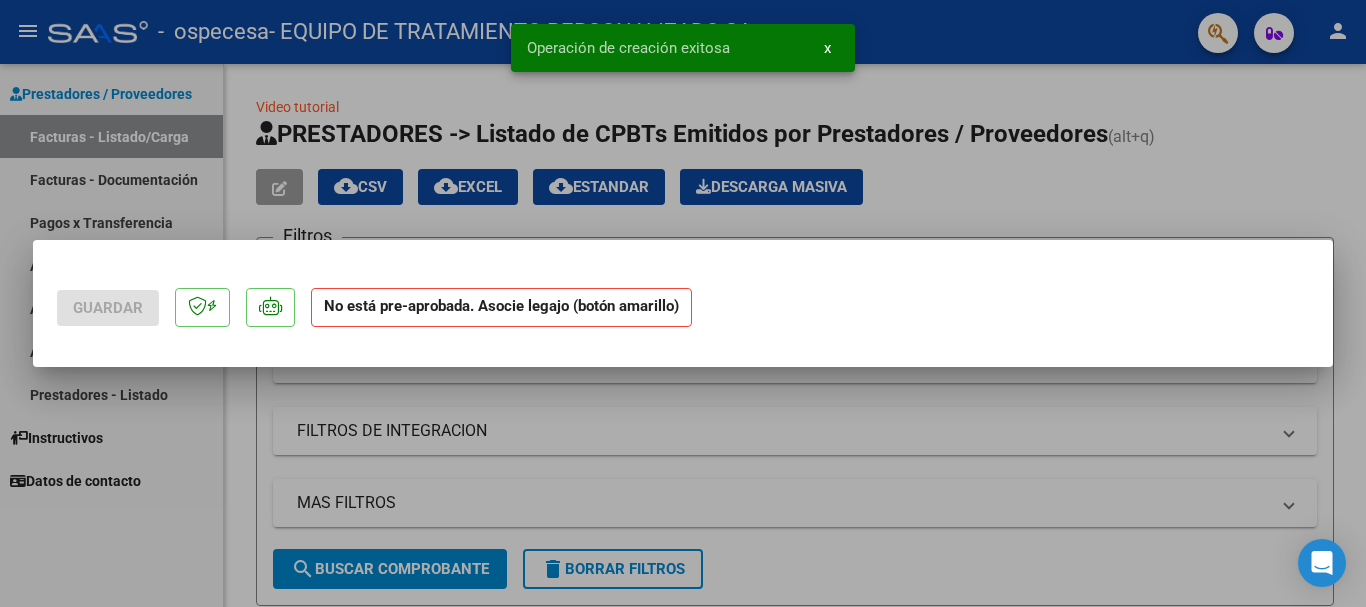 scroll, scrollTop: 0, scrollLeft: 0, axis: both 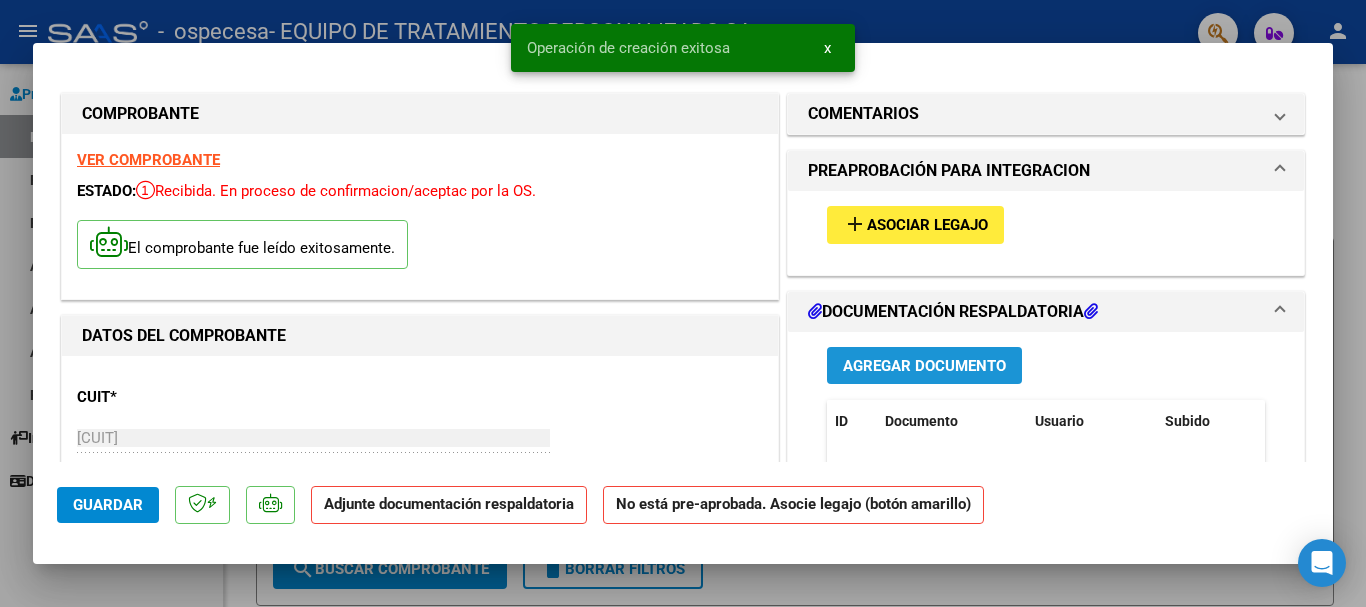 click on "Agregar Documento" at bounding box center [924, 366] 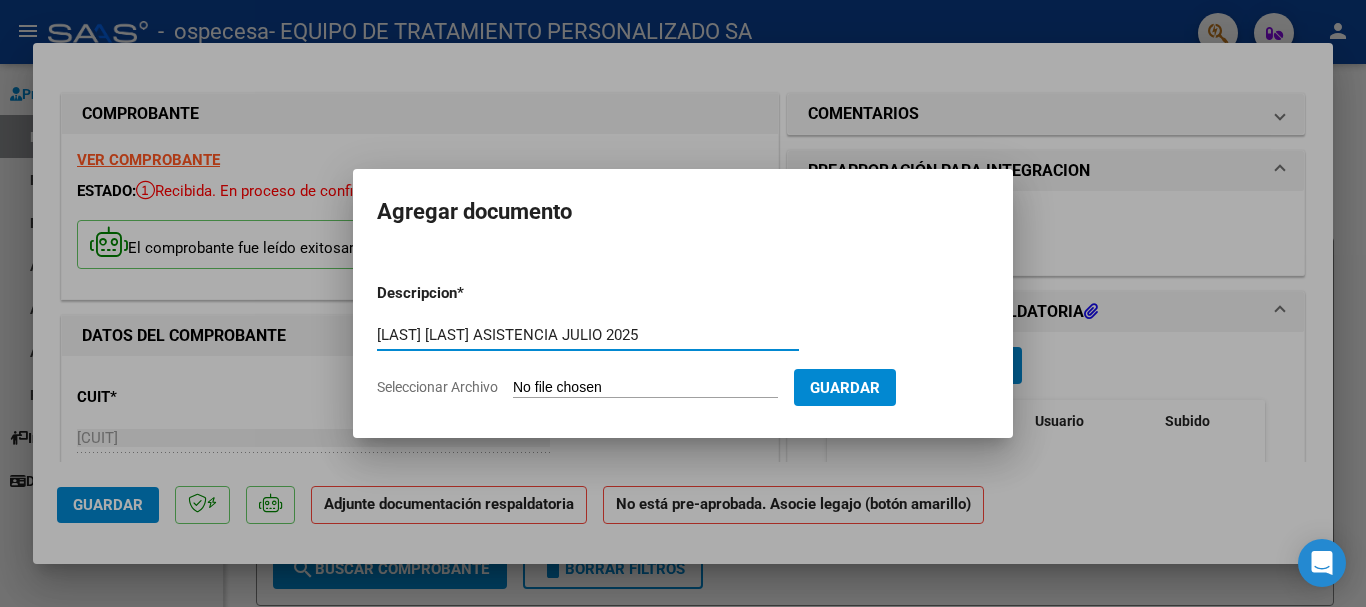 type on "[LAST] [LAST] ASISTENCIA JULIO 2025" 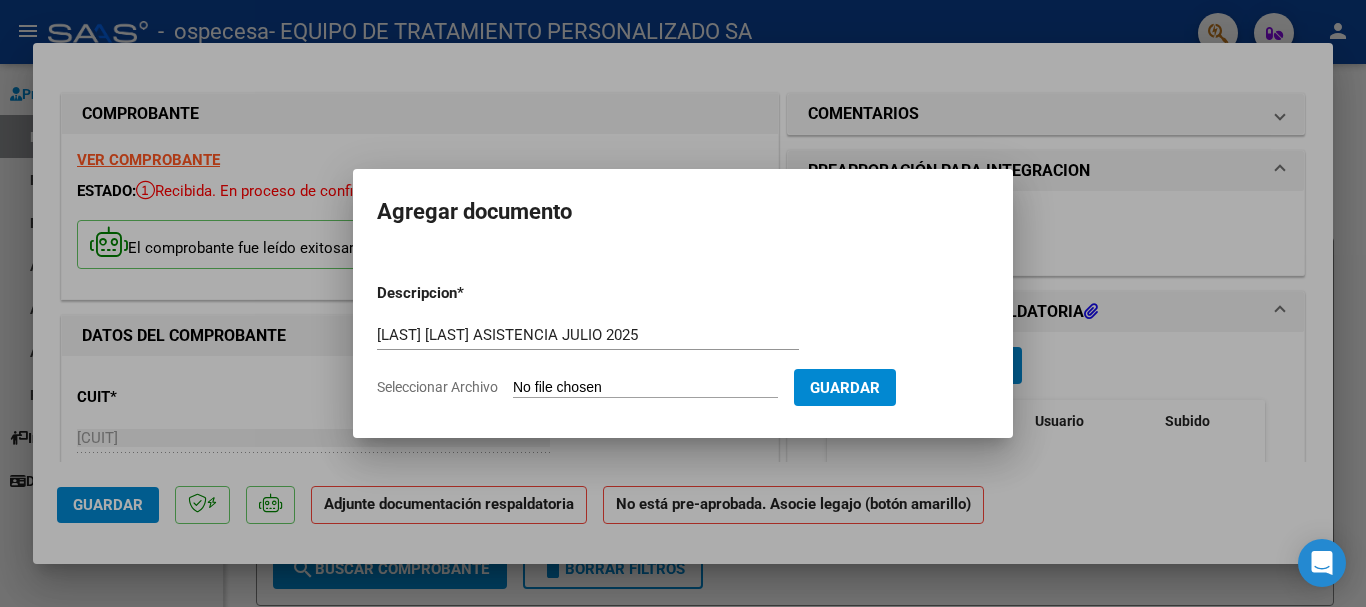 click on "Seleccionar Archivo" at bounding box center [645, 388] 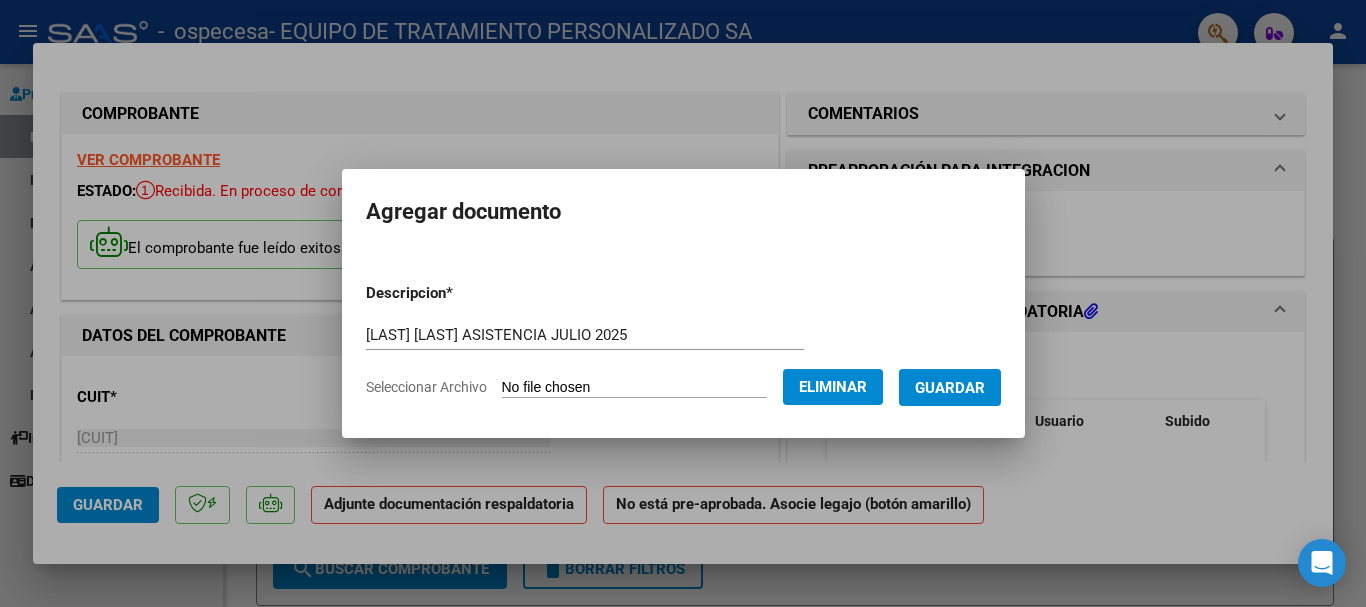 click on "Guardar" at bounding box center [950, 388] 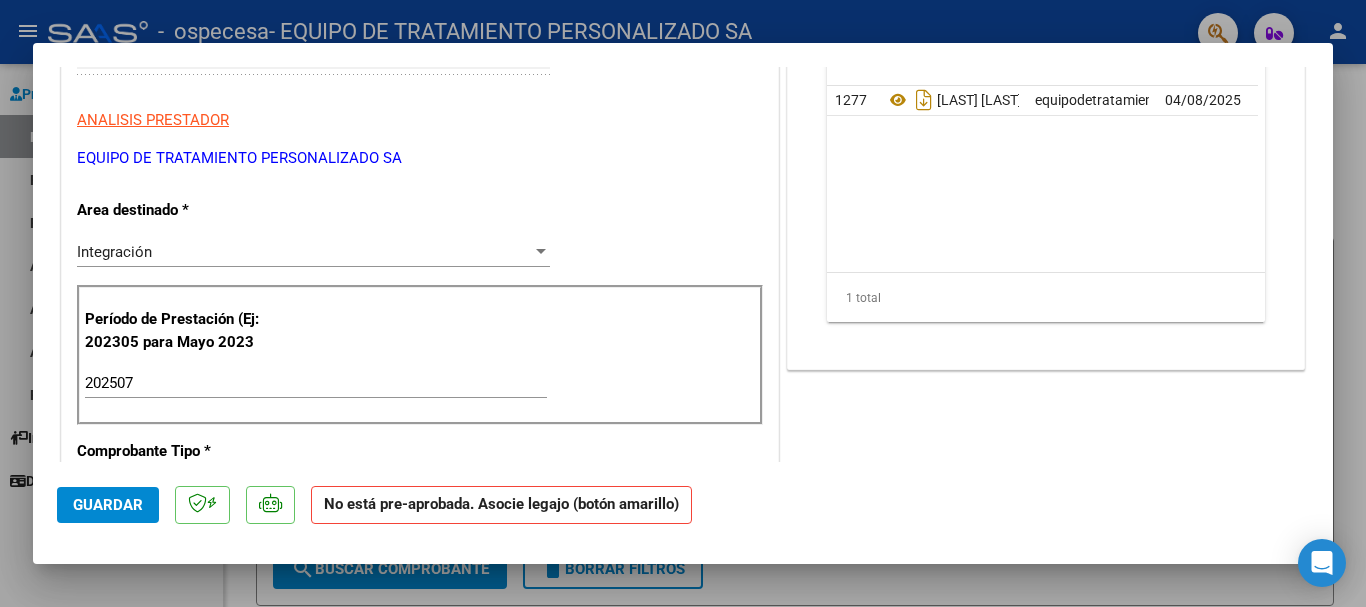 scroll, scrollTop: 0, scrollLeft: 0, axis: both 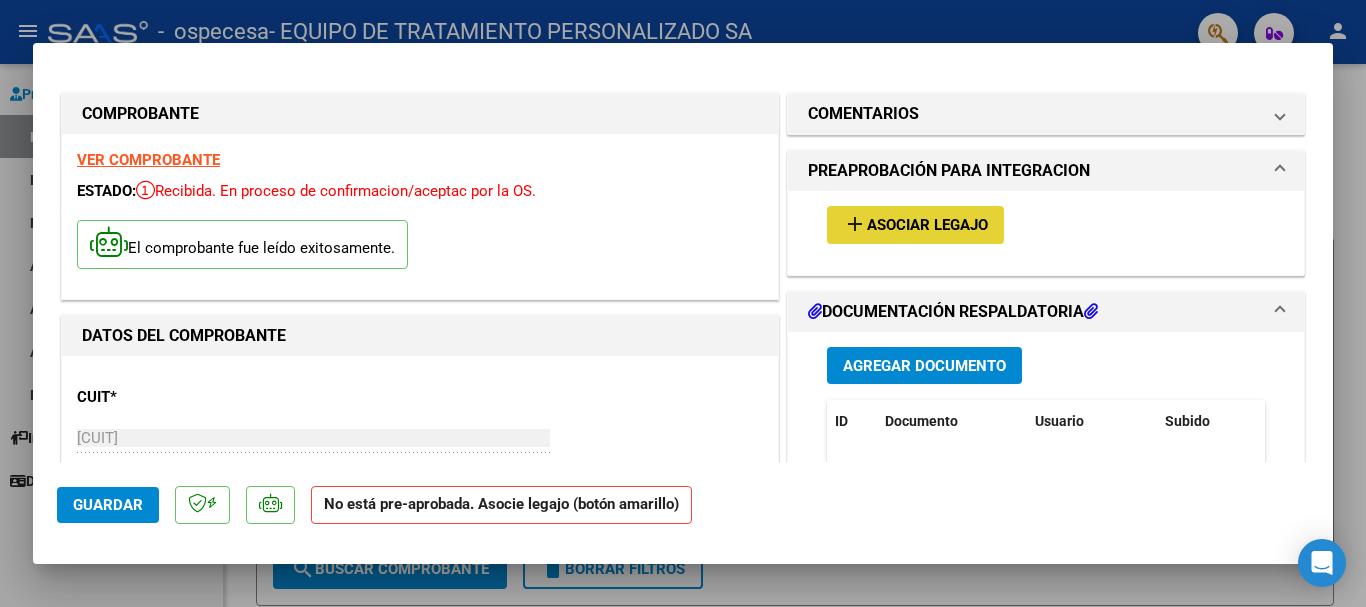 click on "Asociar Legajo" at bounding box center (927, 226) 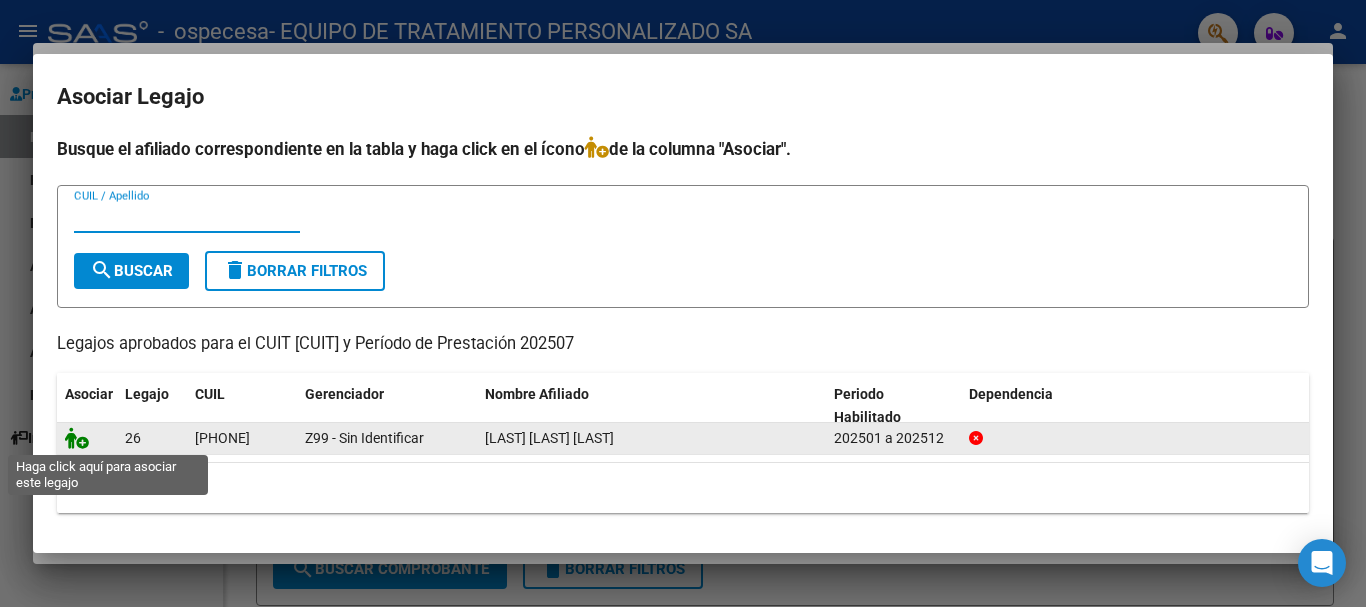 click 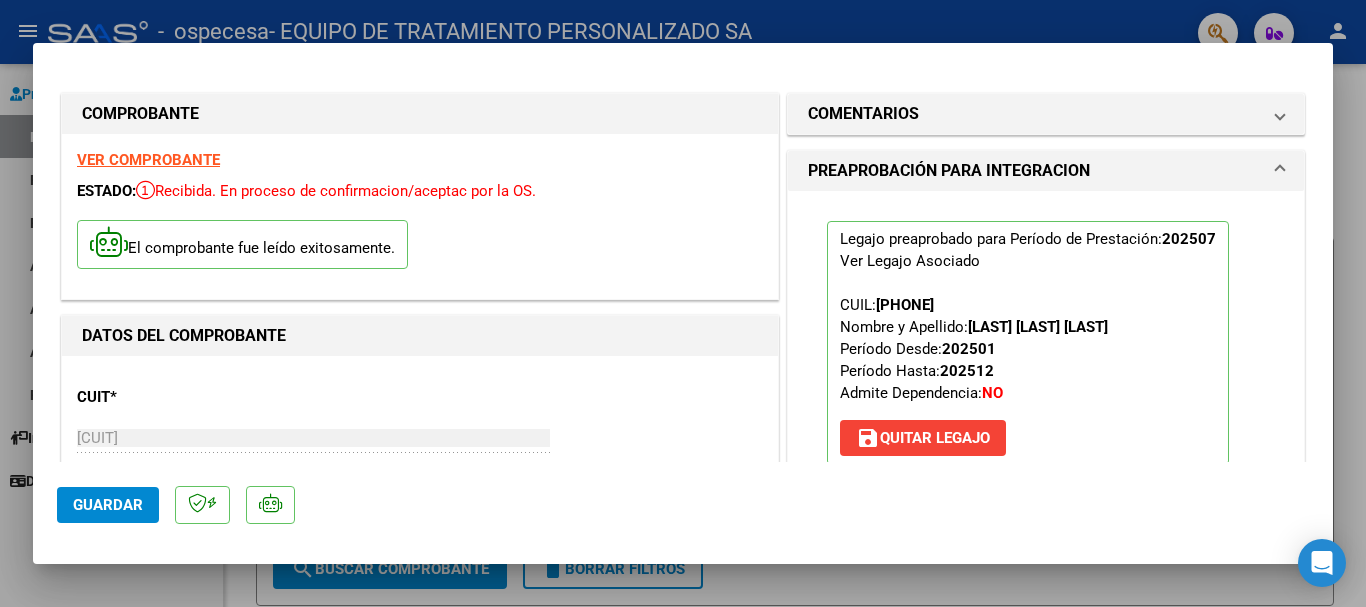 click at bounding box center (683, 303) 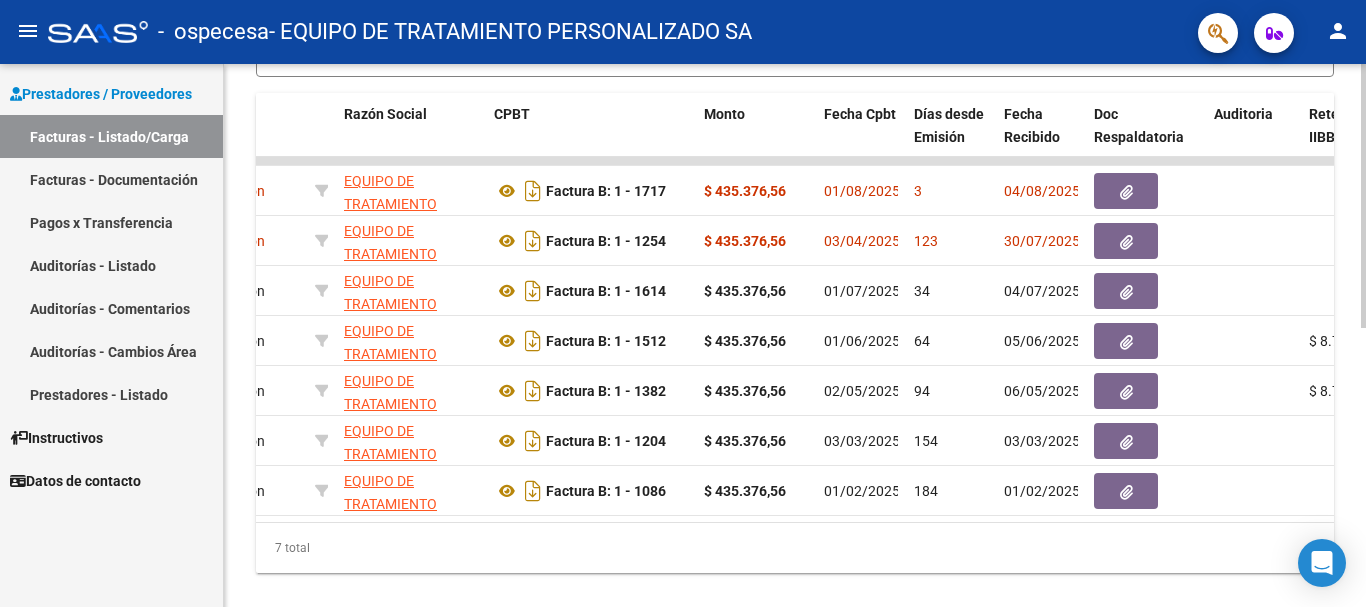 scroll, scrollTop: 531, scrollLeft: 0, axis: vertical 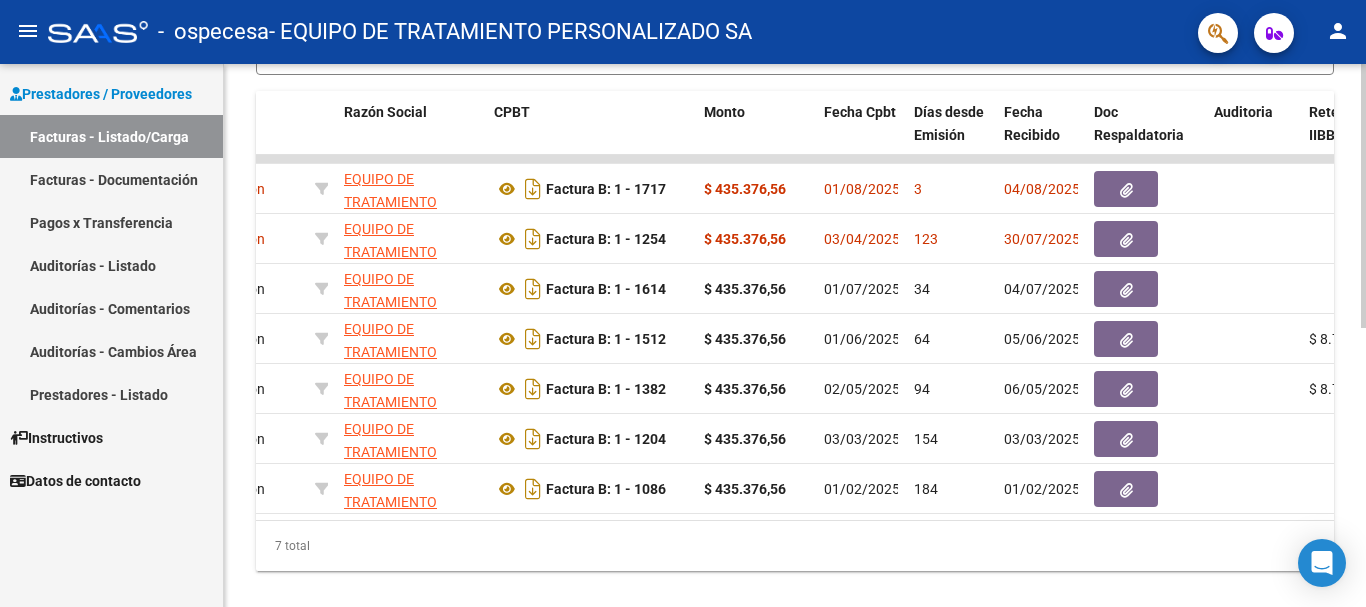 click 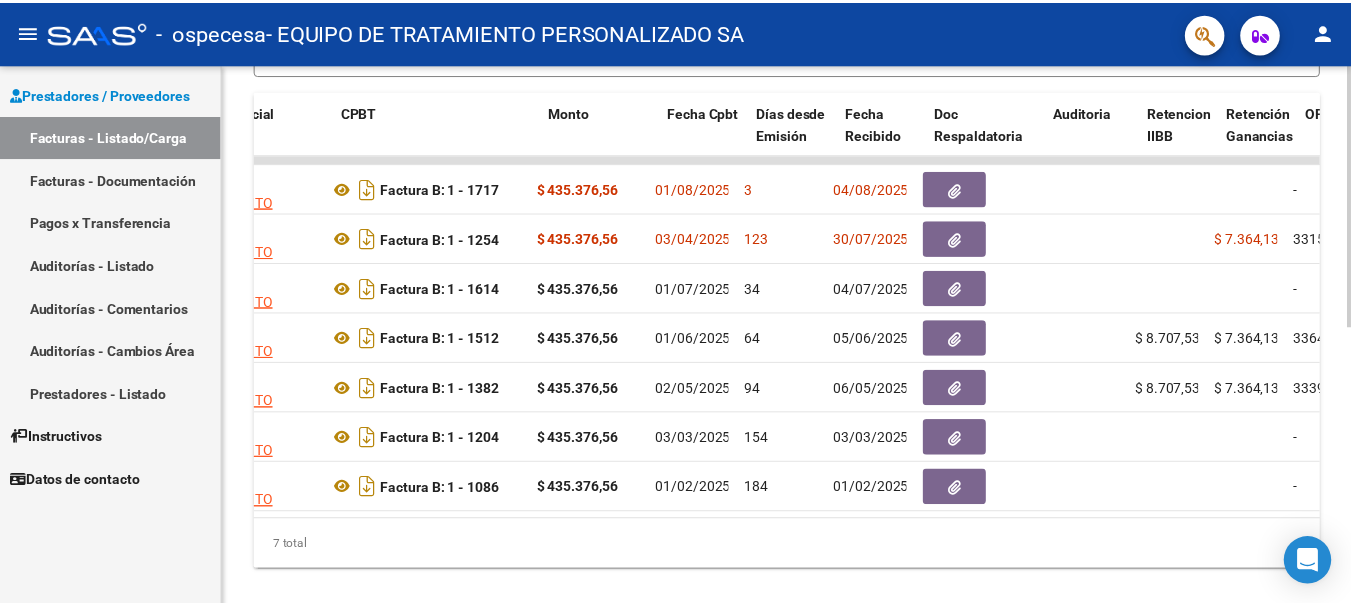 scroll, scrollTop: 0, scrollLeft: 0, axis: both 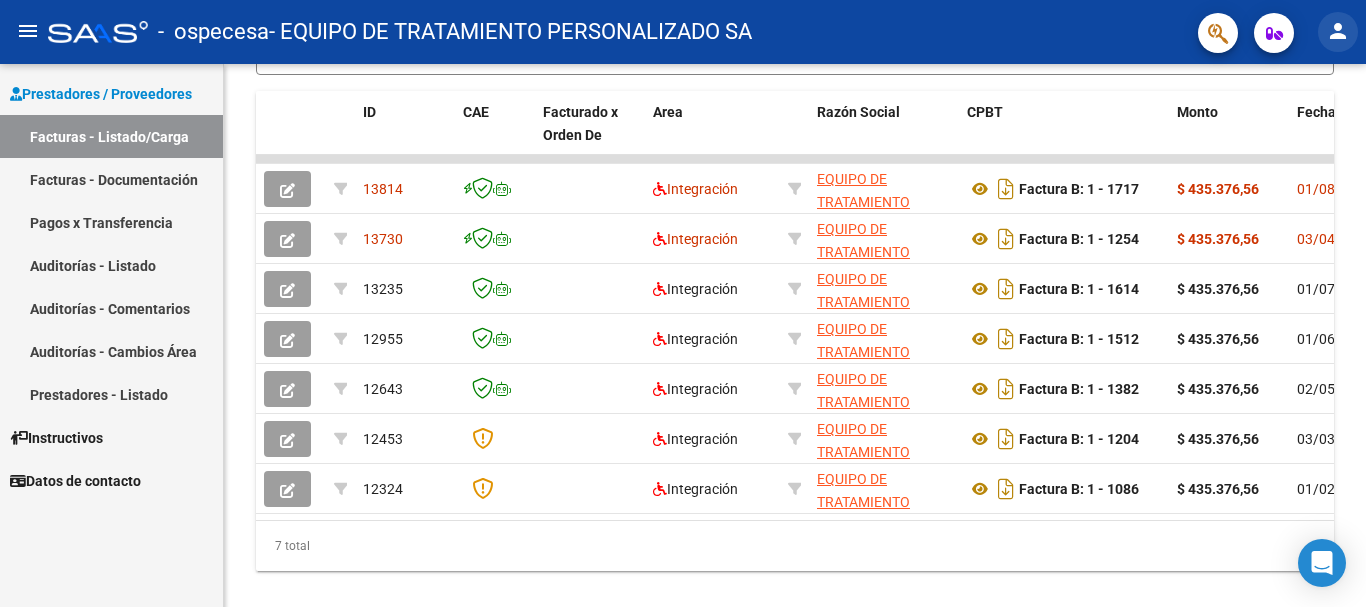 click on "person" 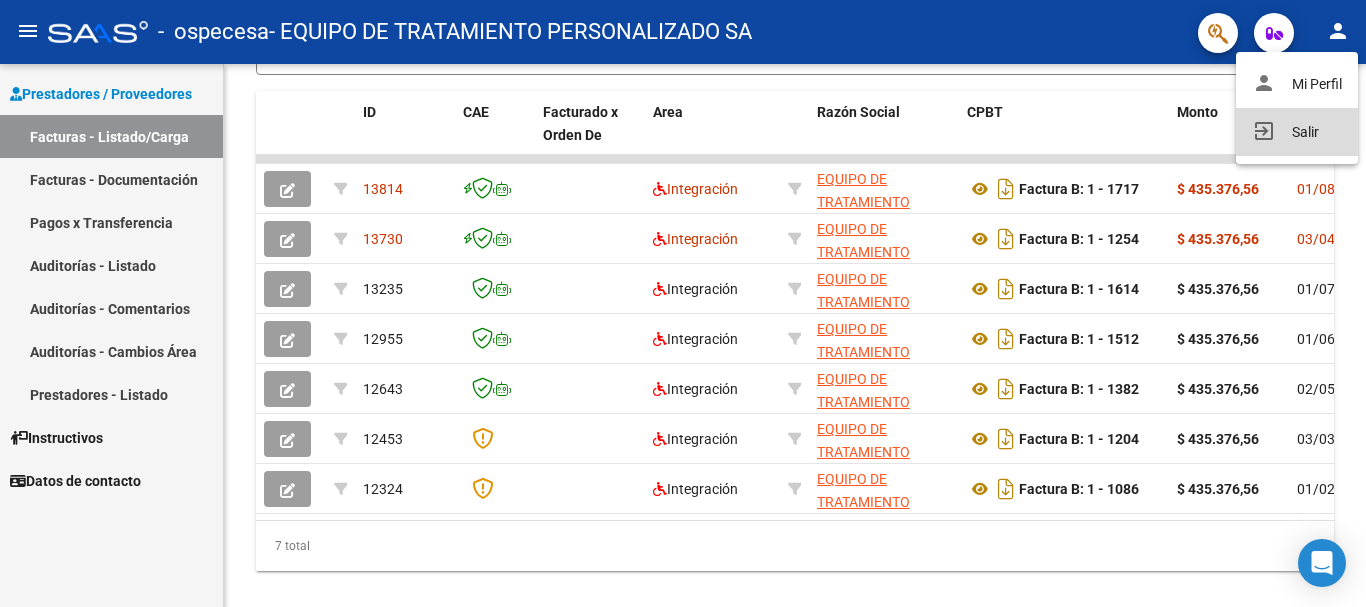 click on "exit_to_app  Salir" at bounding box center [1297, 132] 